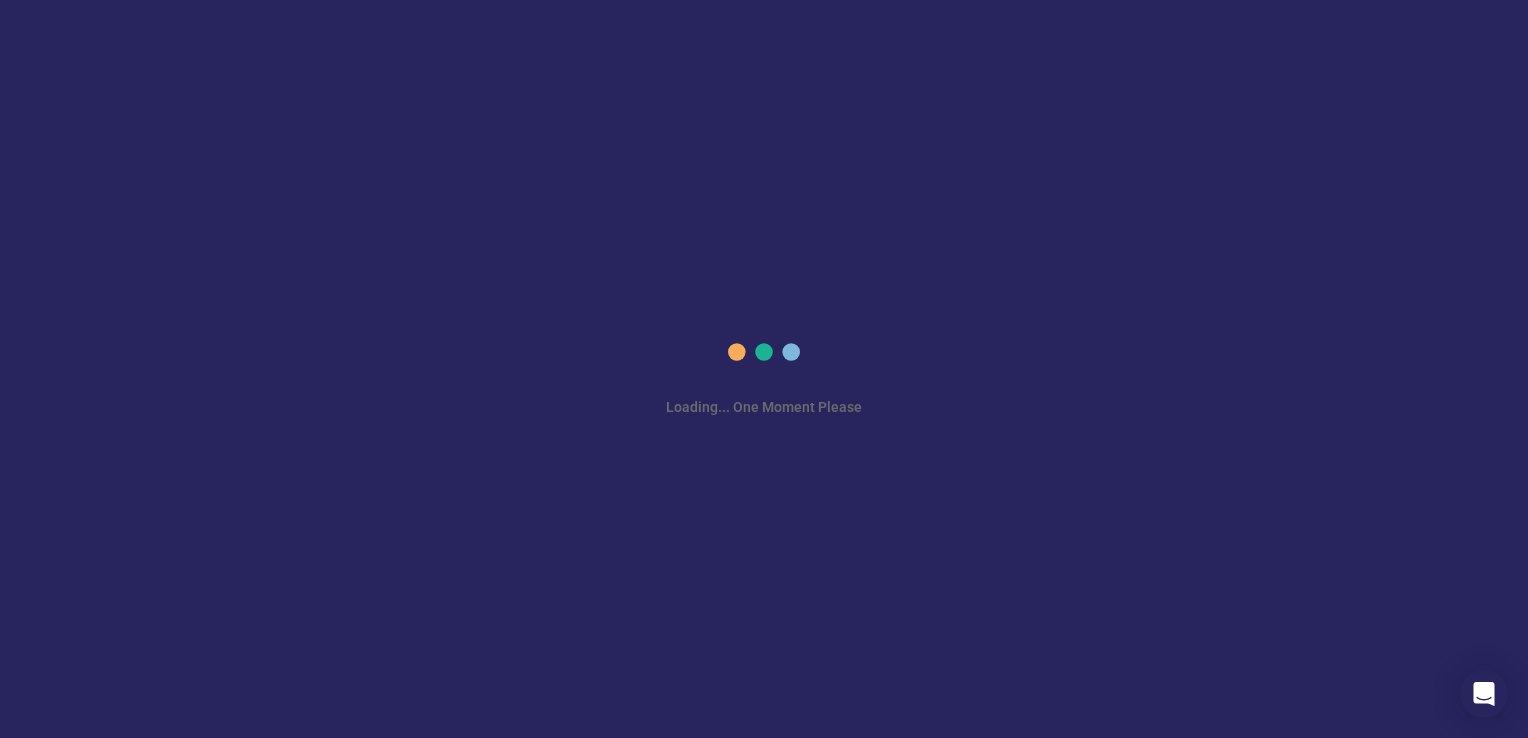 scroll, scrollTop: 0, scrollLeft: 0, axis: both 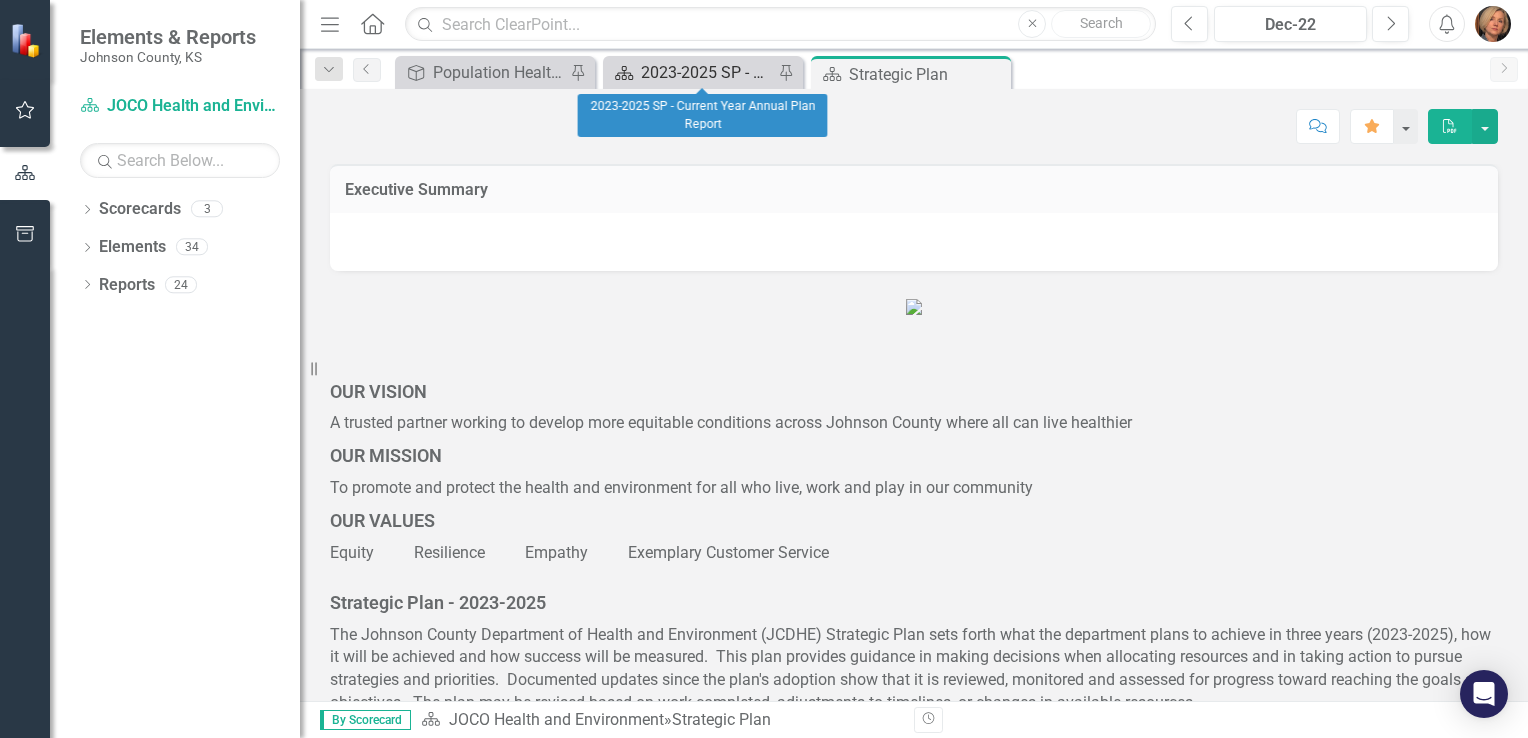 click on "2023-2025 SP - Current Year Annual Plan Report" at bounding box center (707, 72) 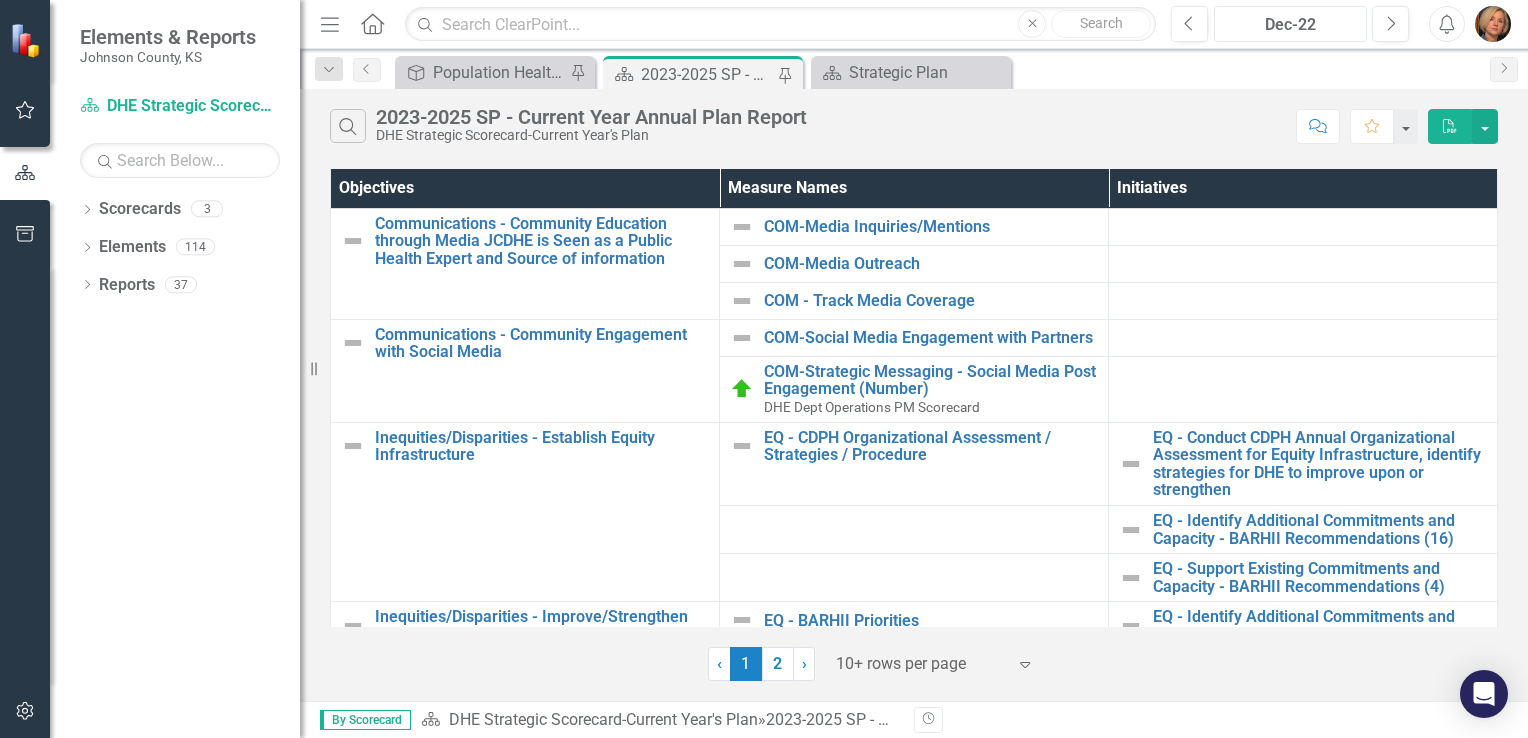click on "Dec-22" at bounding box center (1290, 25) 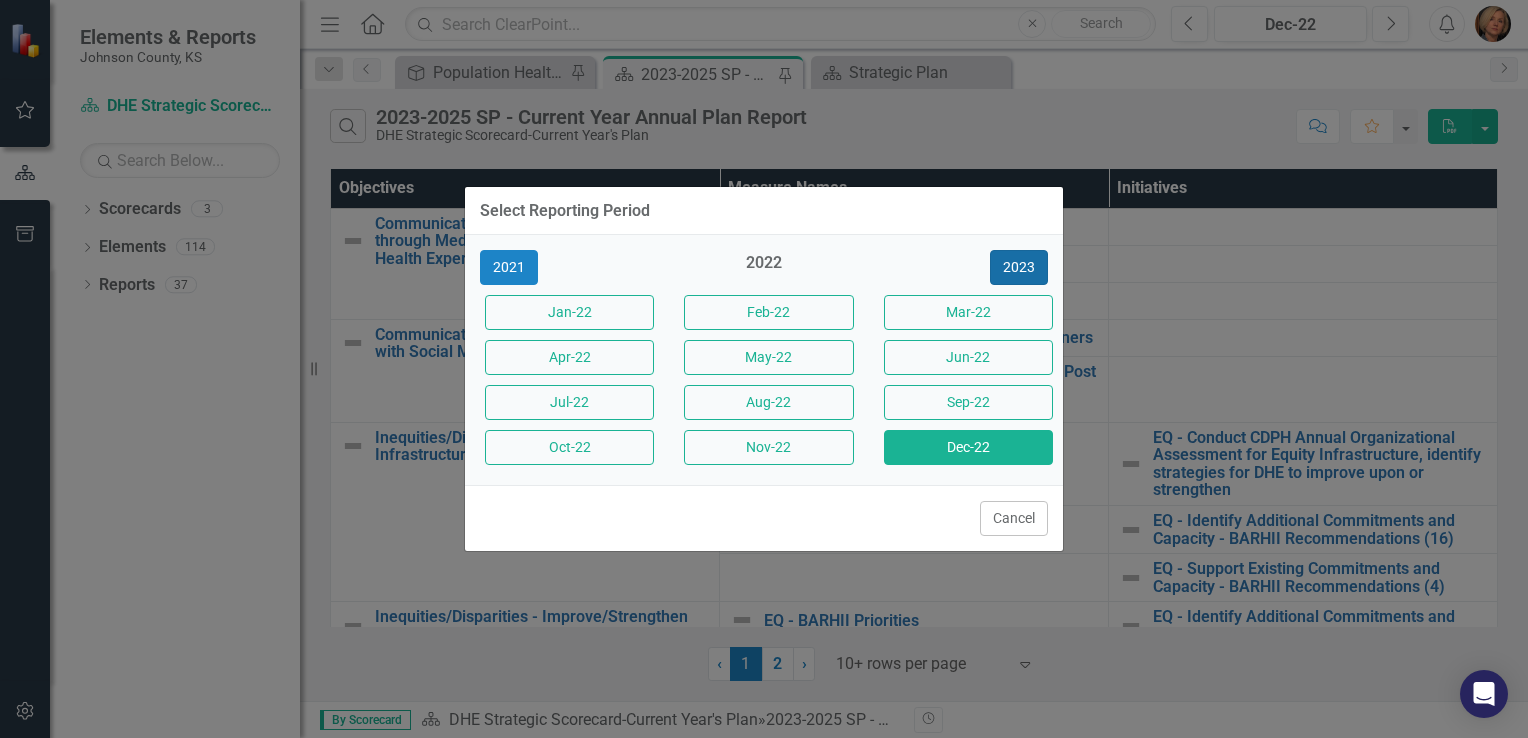 click on "2023" at bounding box center (1019, 267) 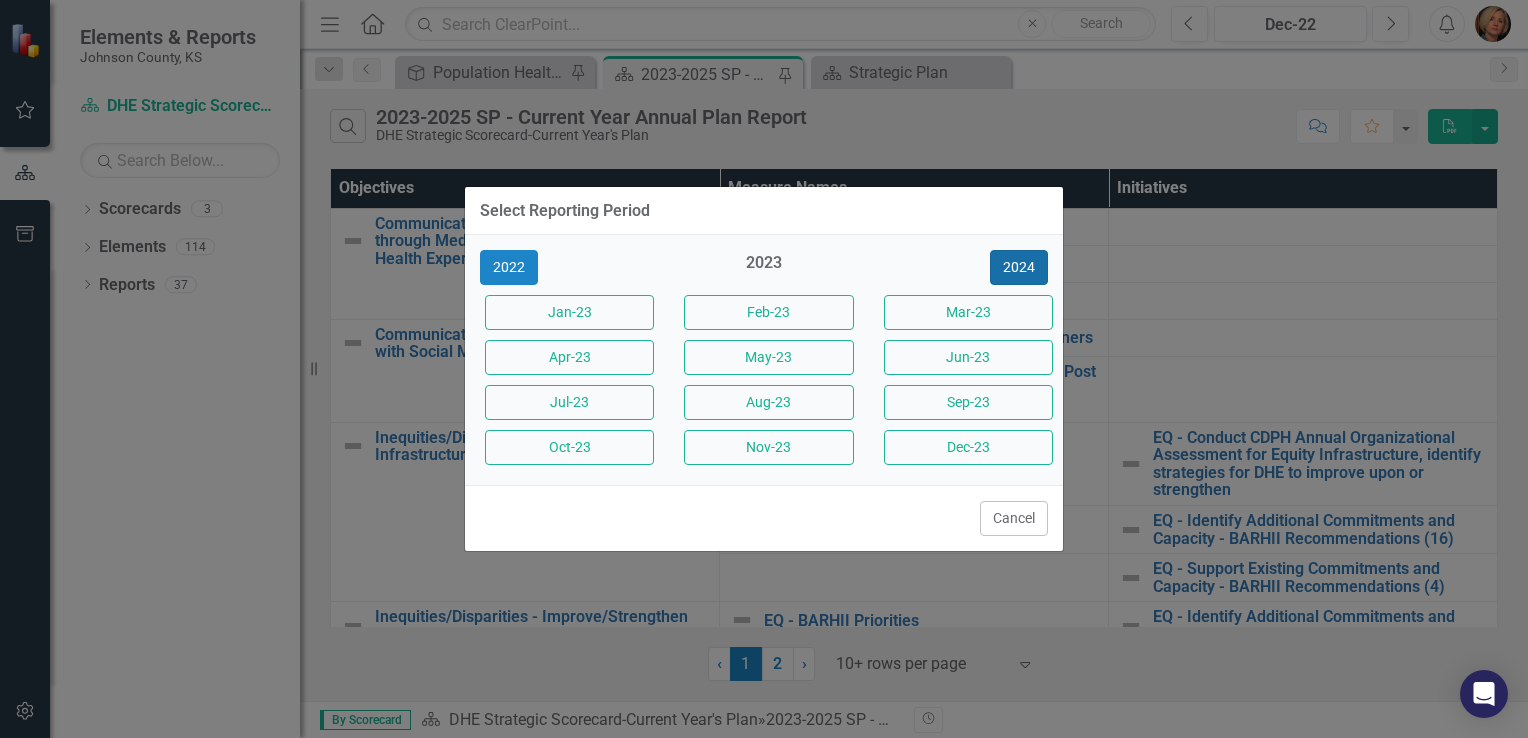 click on "2024" at bounding box center (1019, 267) 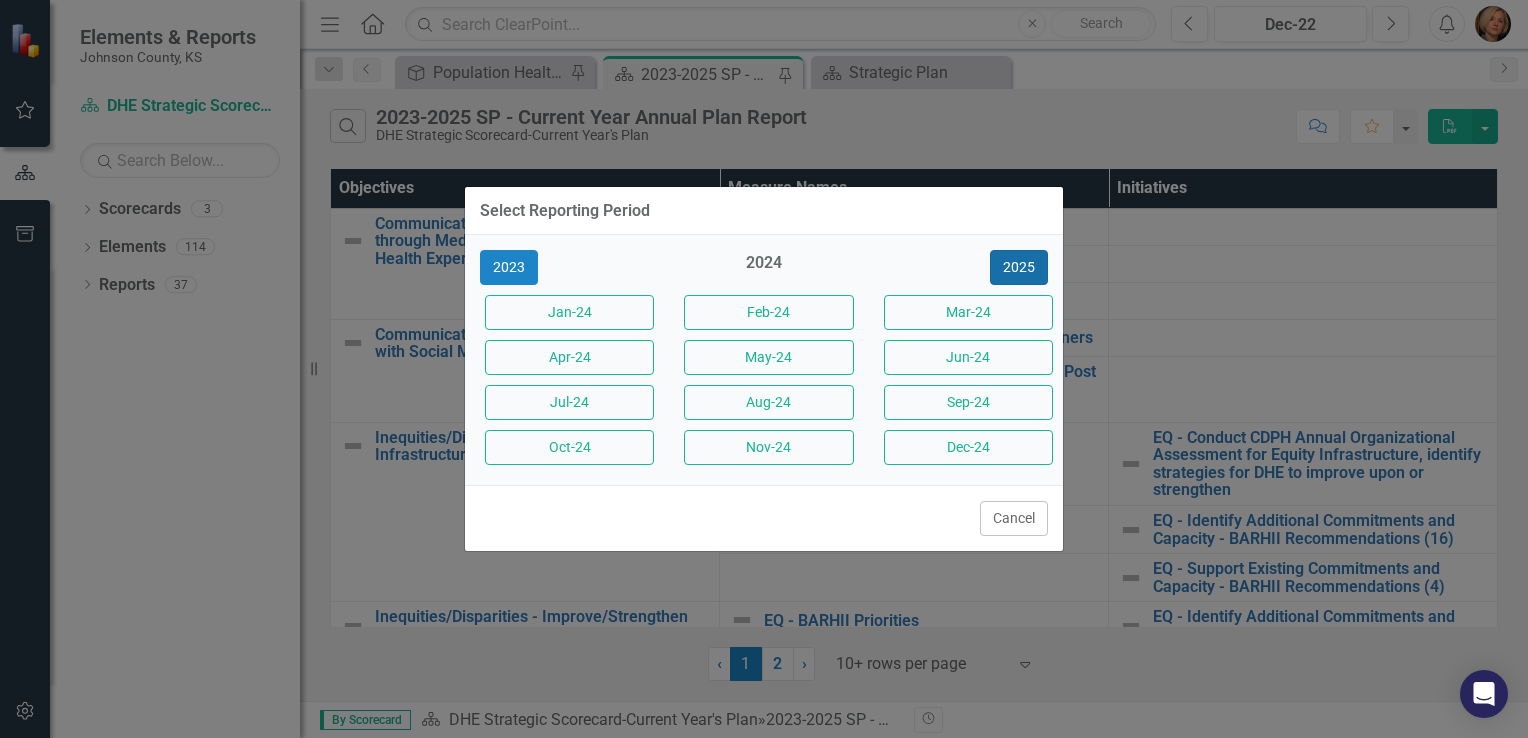click on "2025" at bounding box center [1019, 267] 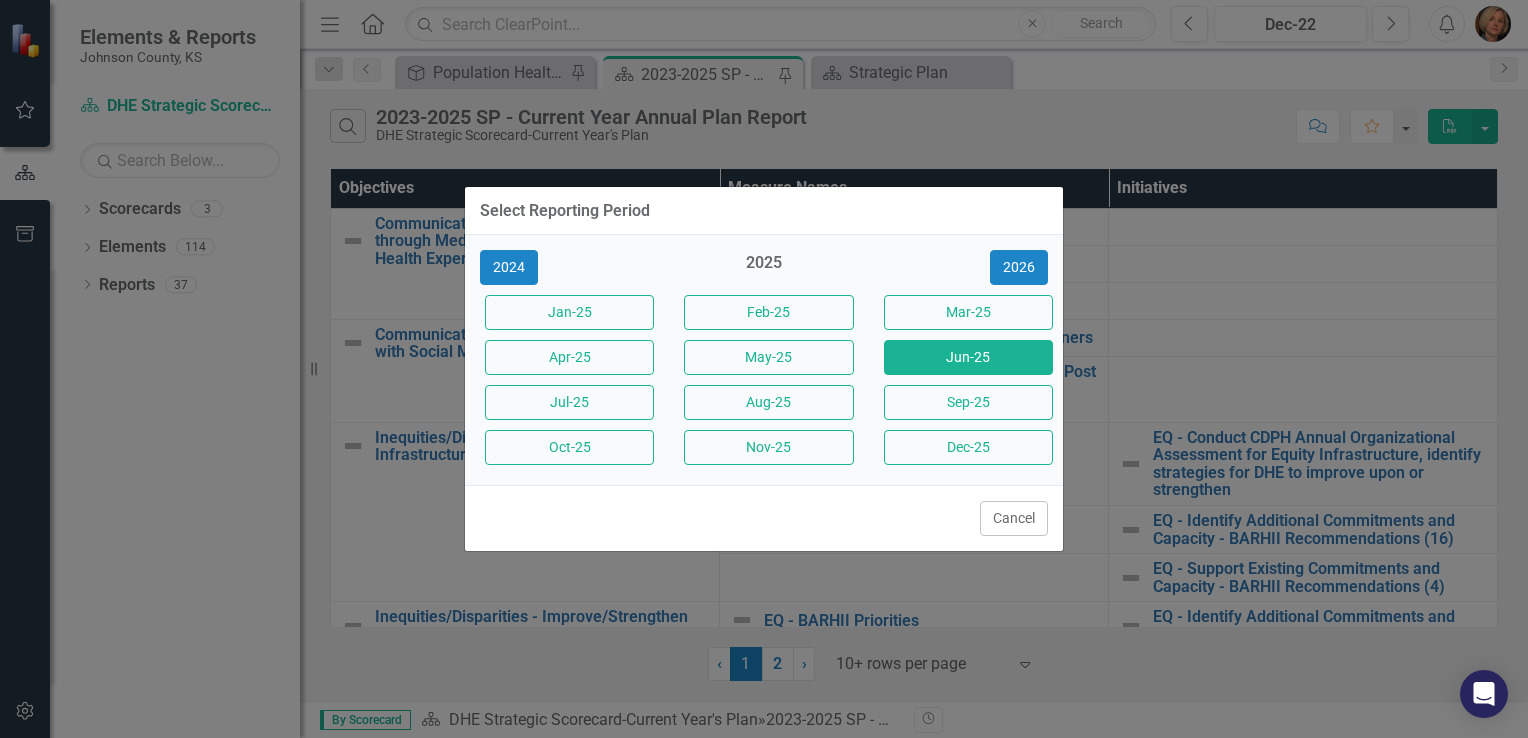 click on "Jun-25" at bounding box center [968, 357] 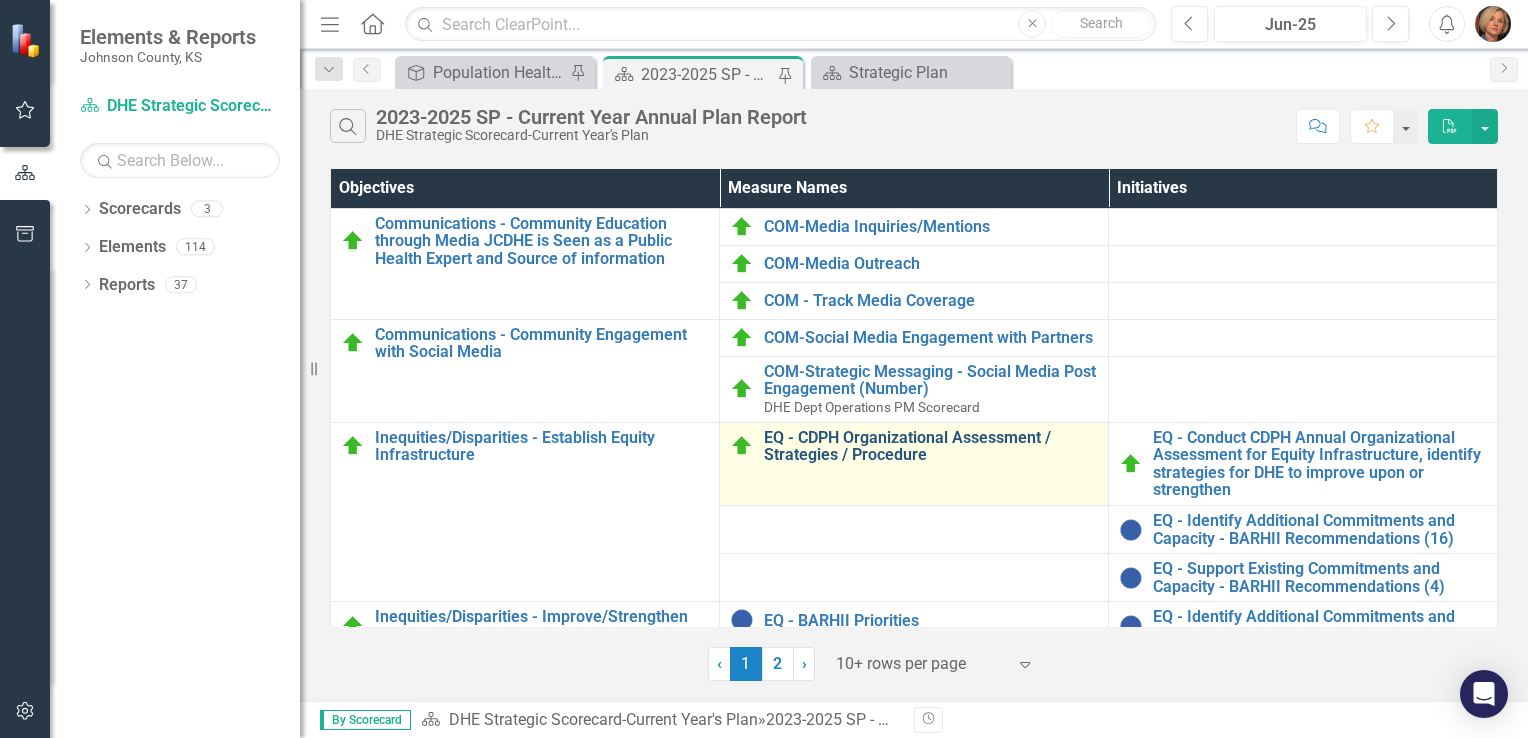 click on "EQ - CDPH Organizational Assessment / Strategies / Procedure" at bounding box center (931, 446) 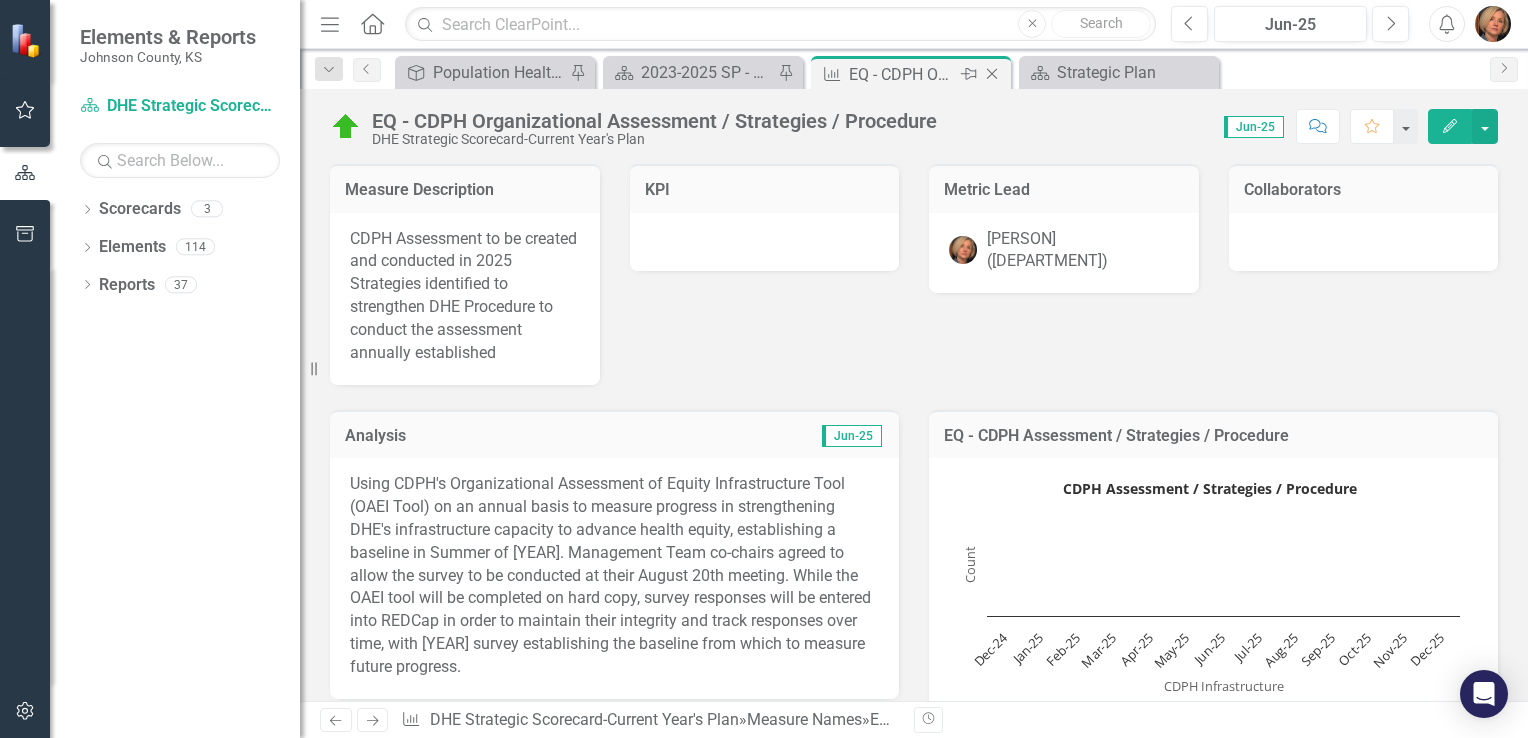 click on "Close" 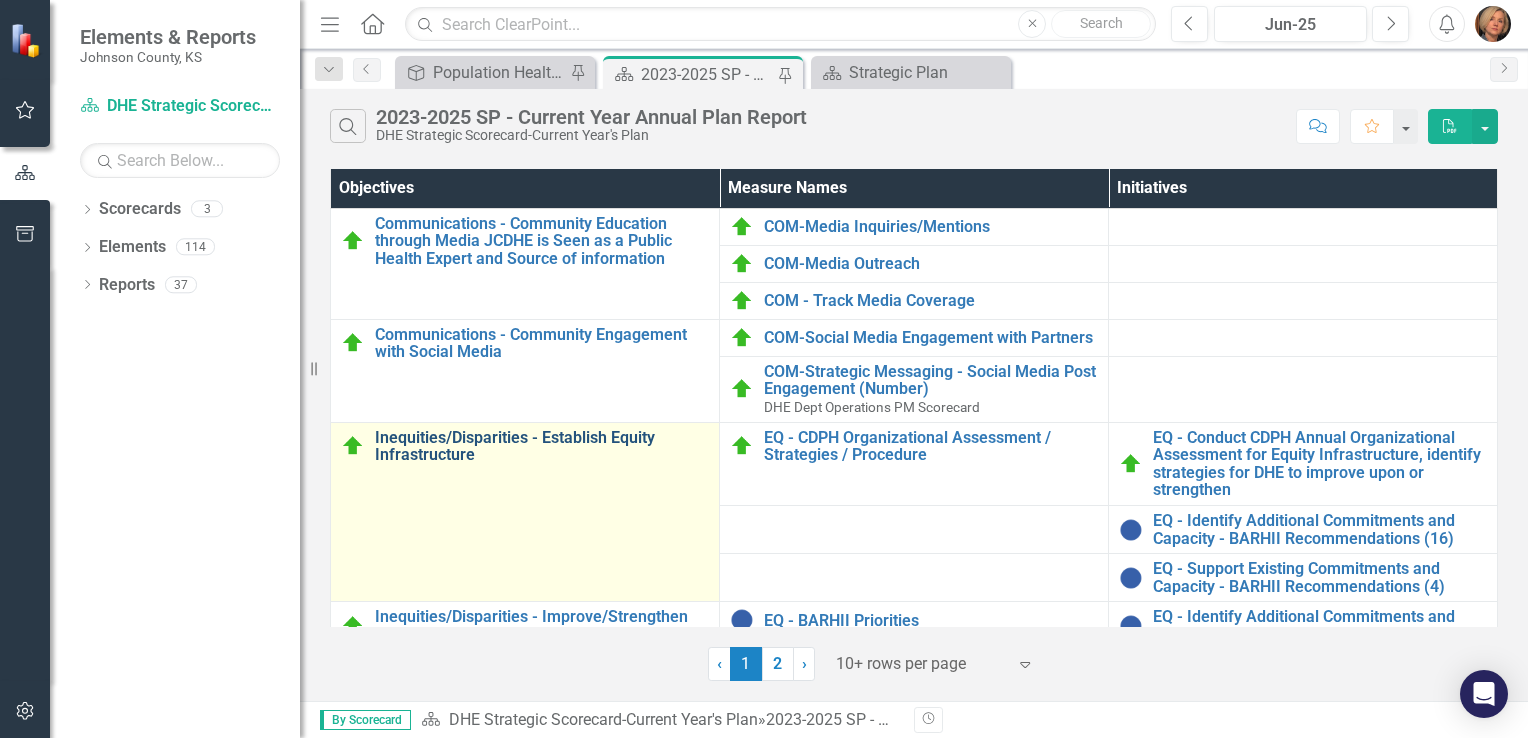 scroll, scrollTop: 69, scrollLeft: 0, axis: vertical 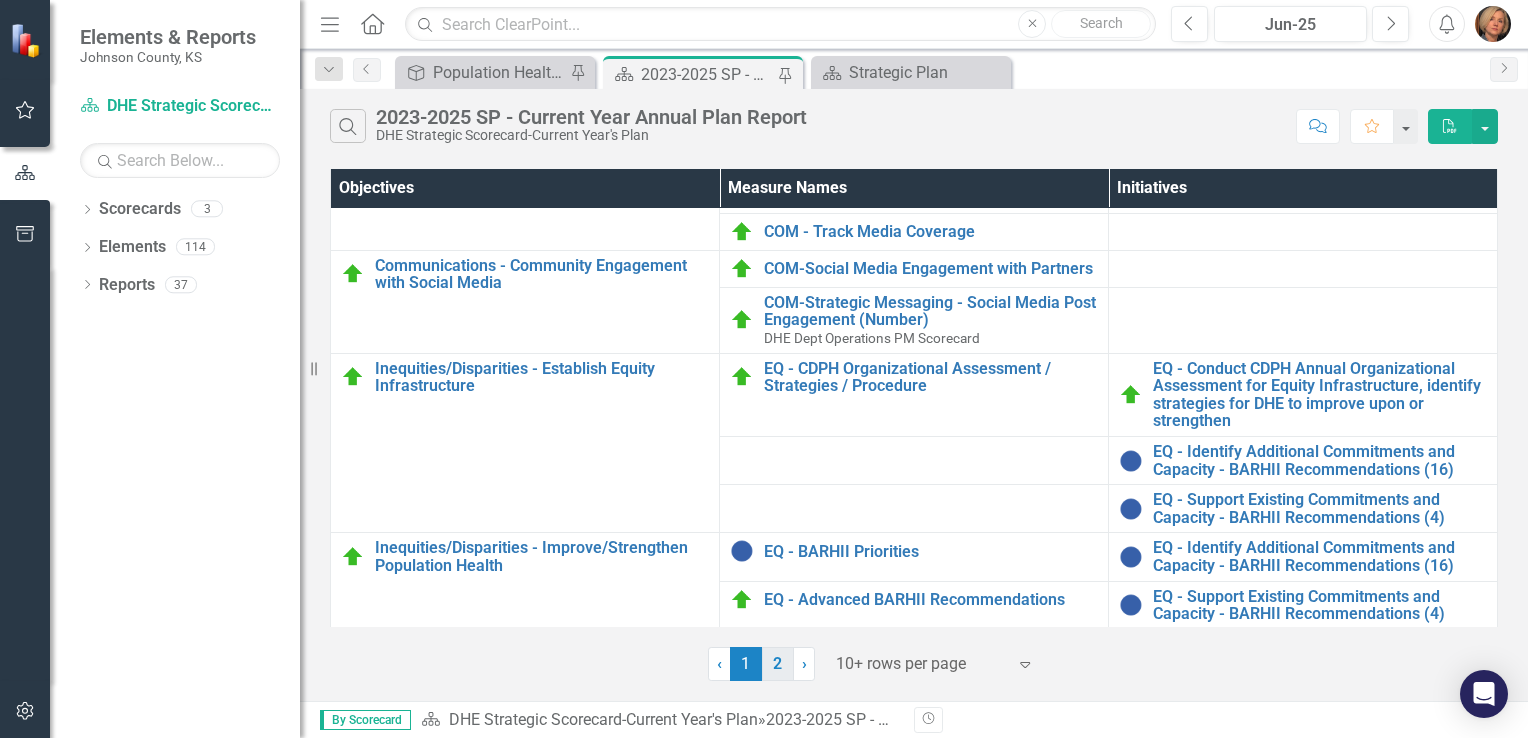 click on "2" at bounding box center [778, 664] 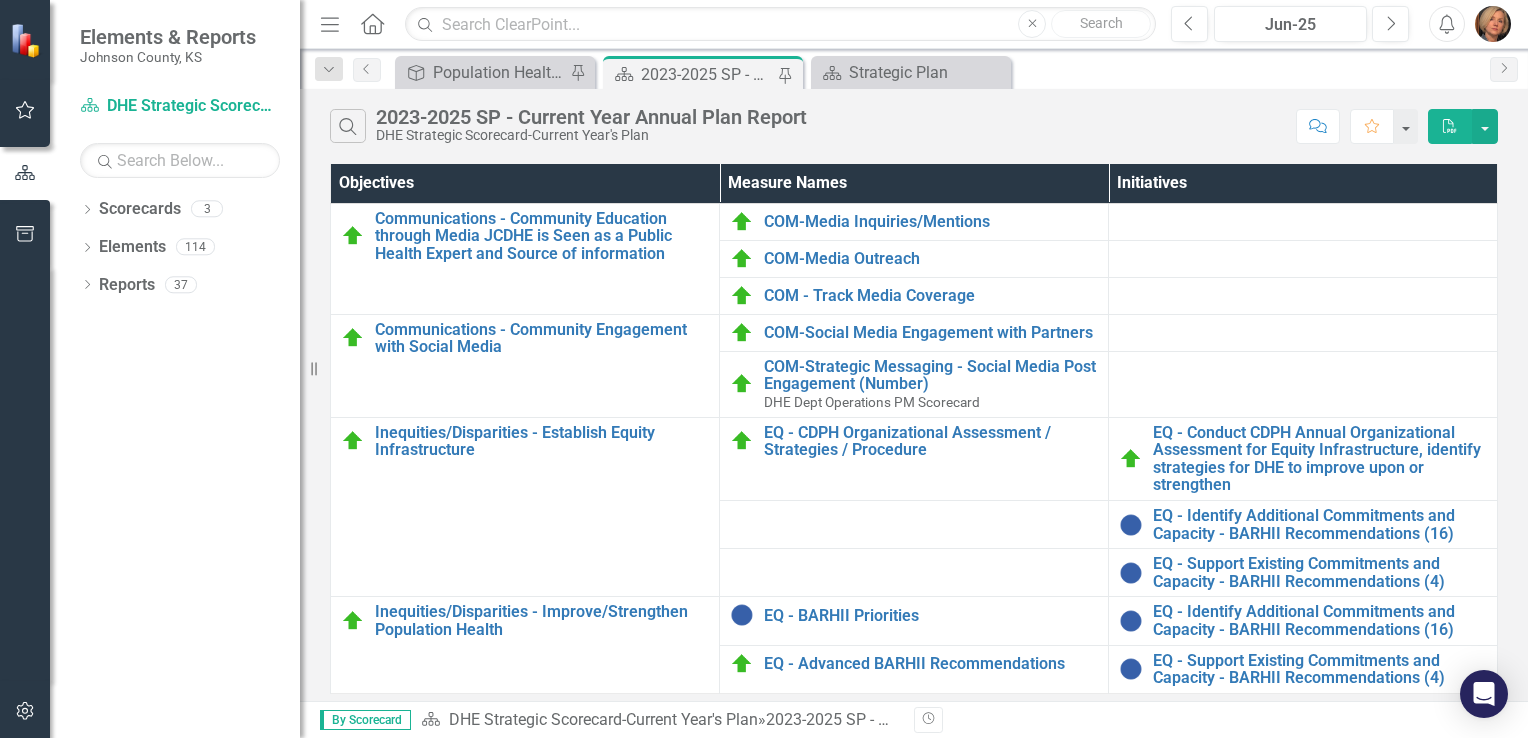 scroll, scrollTop: 0, scrollLeft: 0, axis: both 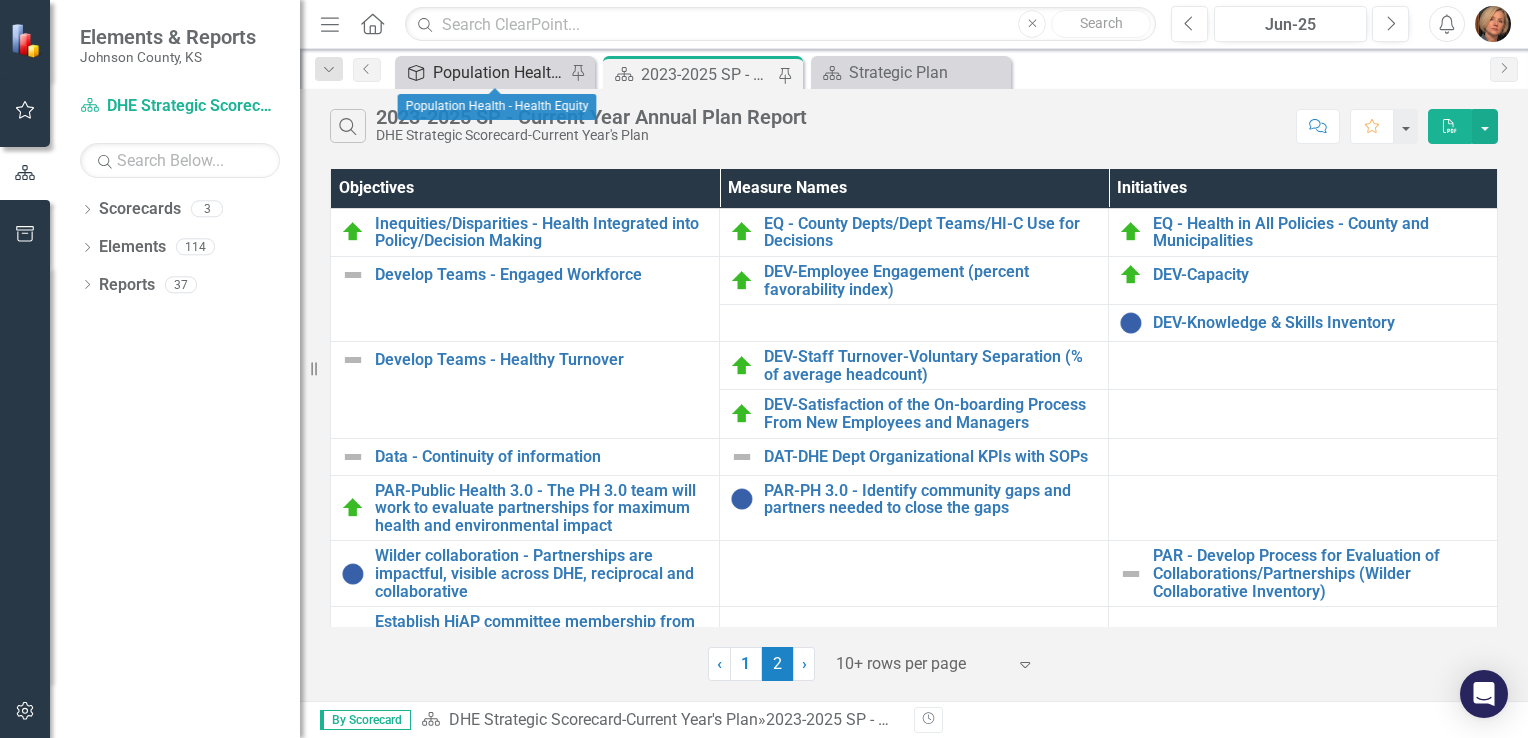 click on "Population Health - Health Equity" at bounding box center [499, 72] 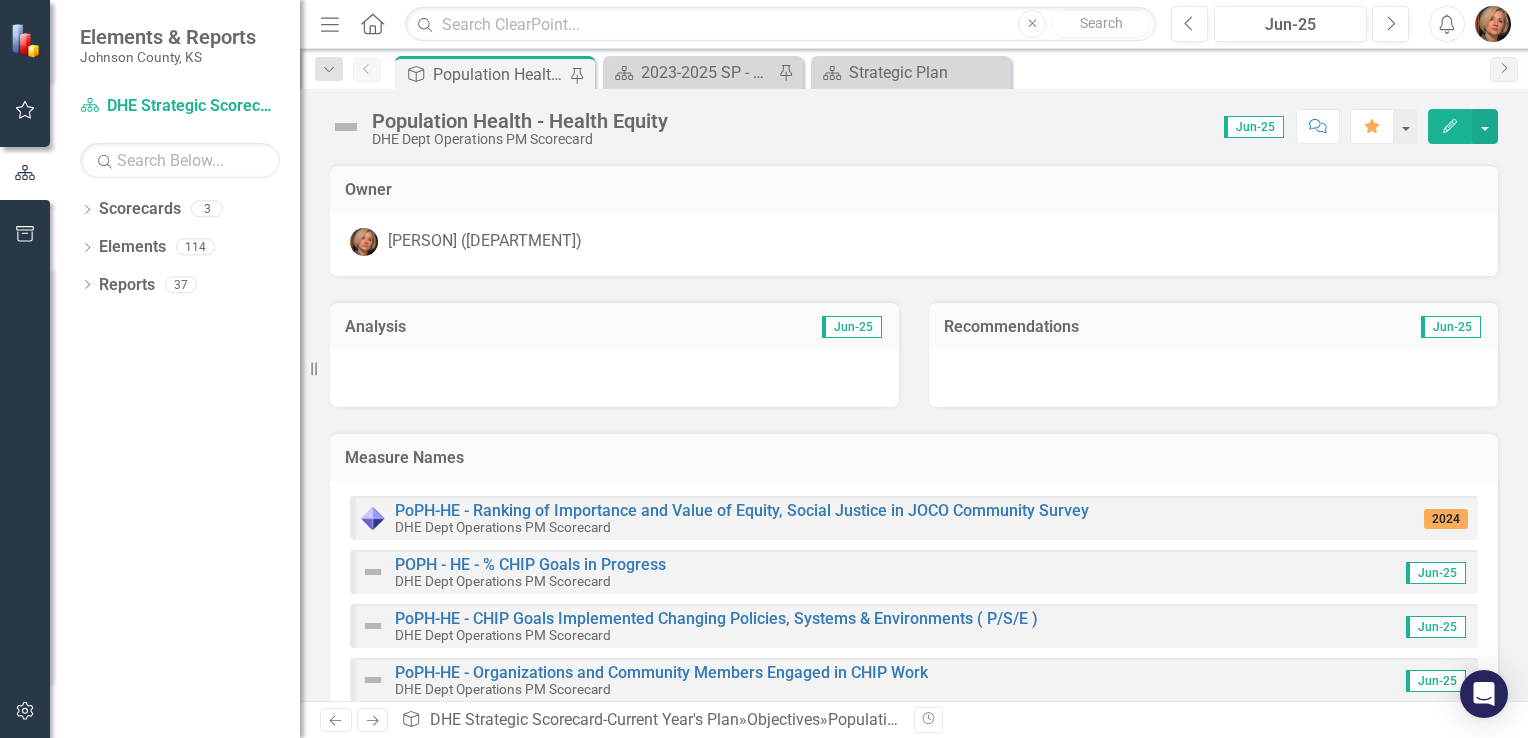 scroll, scrollTop: 83, scrollLeft: 0, axis: vertical 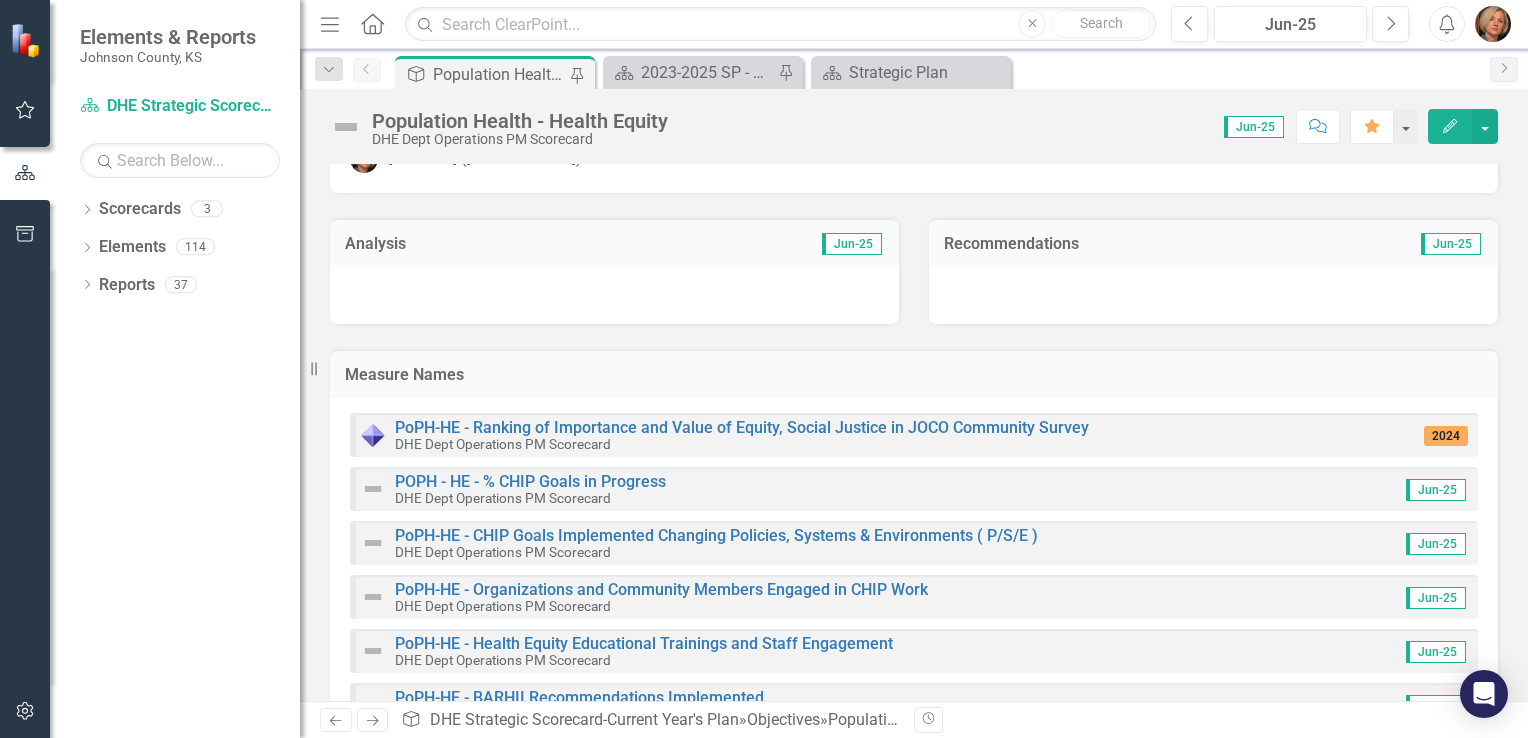 click at bounding box center (373, 489) 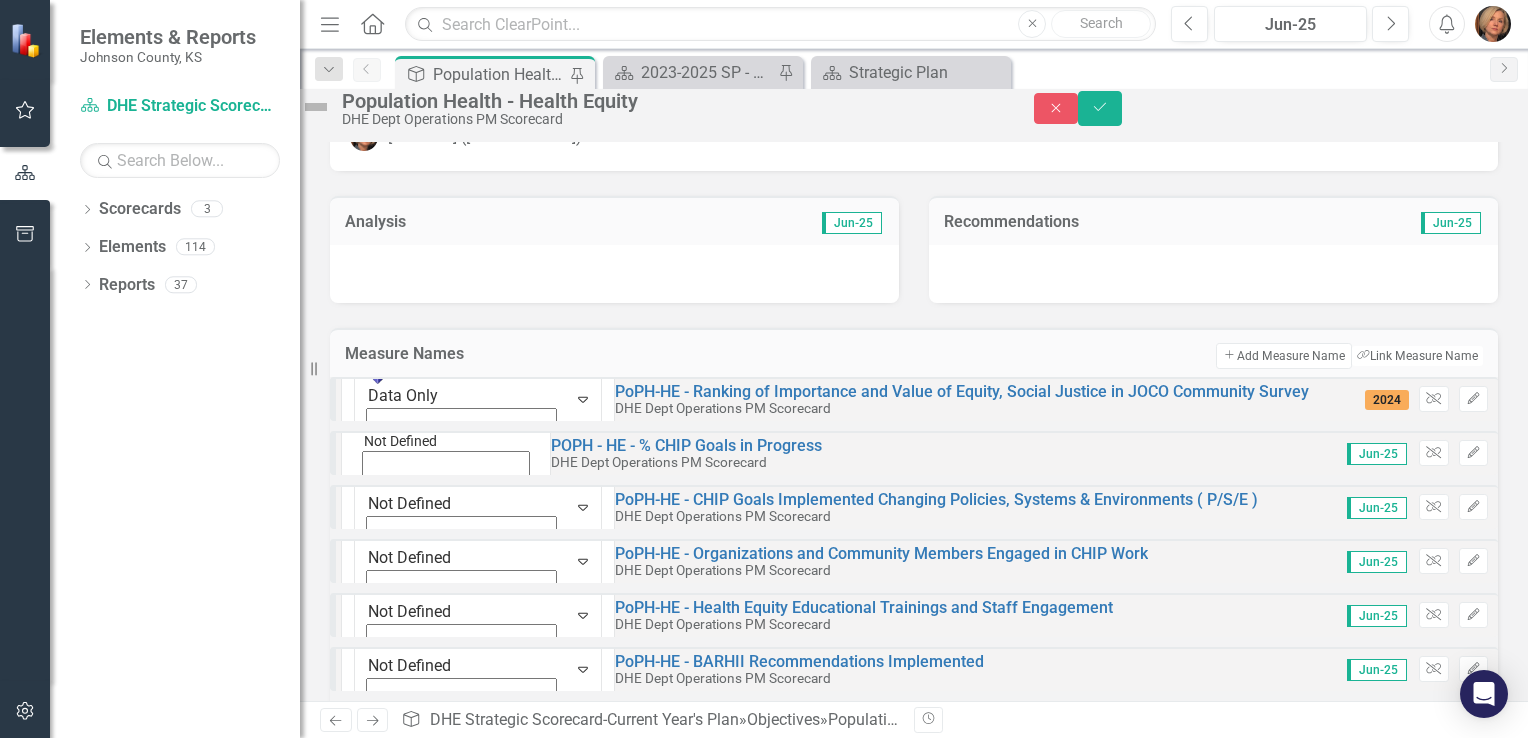 click 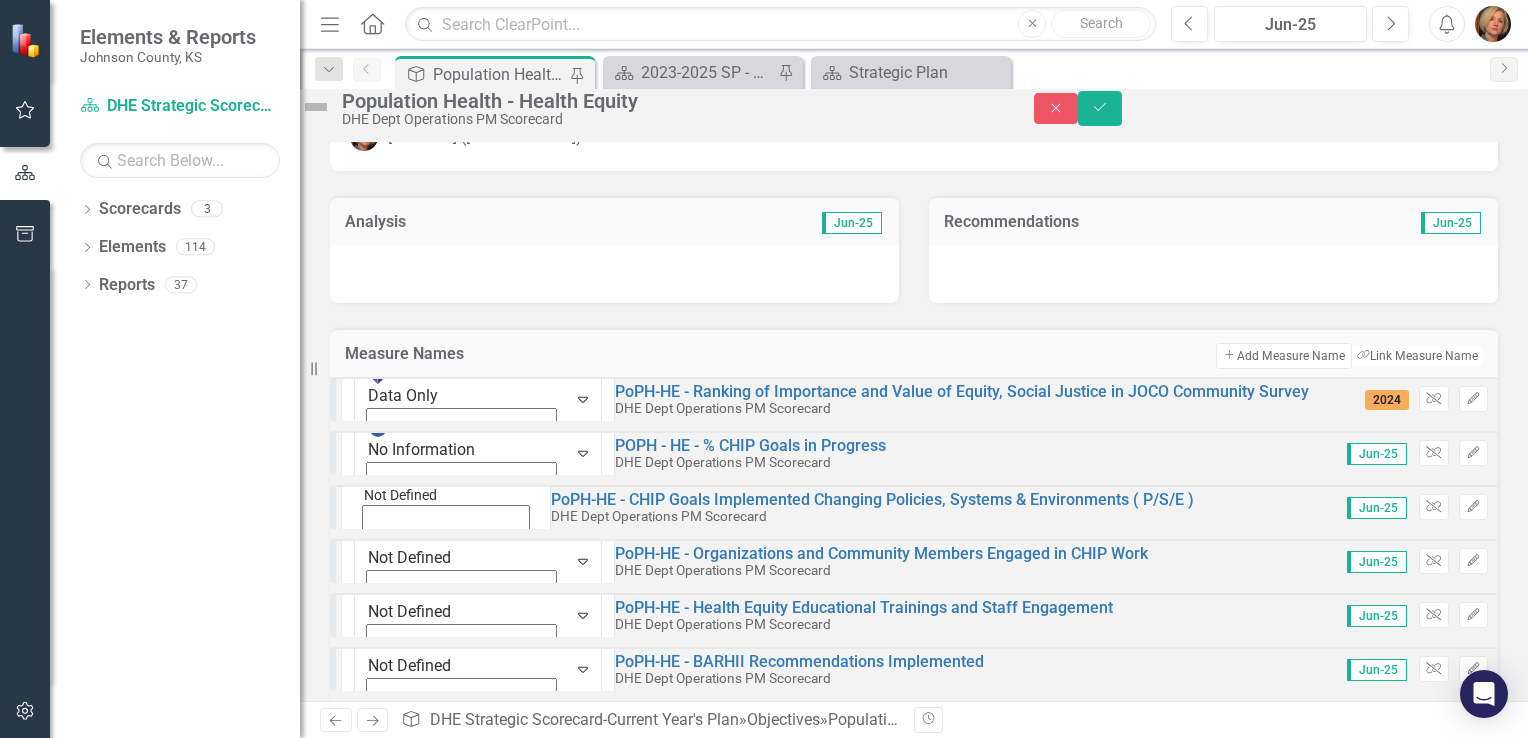 click on "Expand" at bounding box center (446, 543) 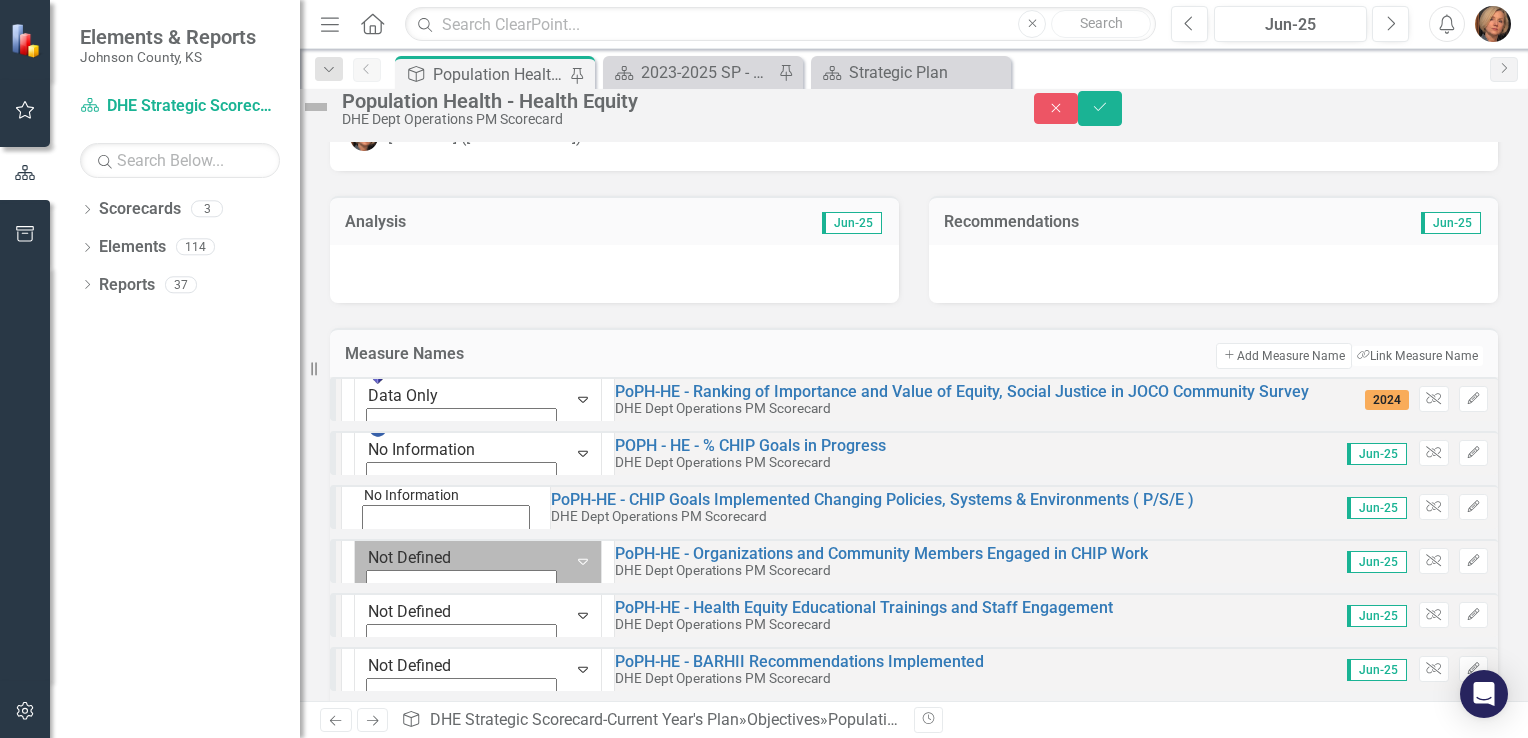 click 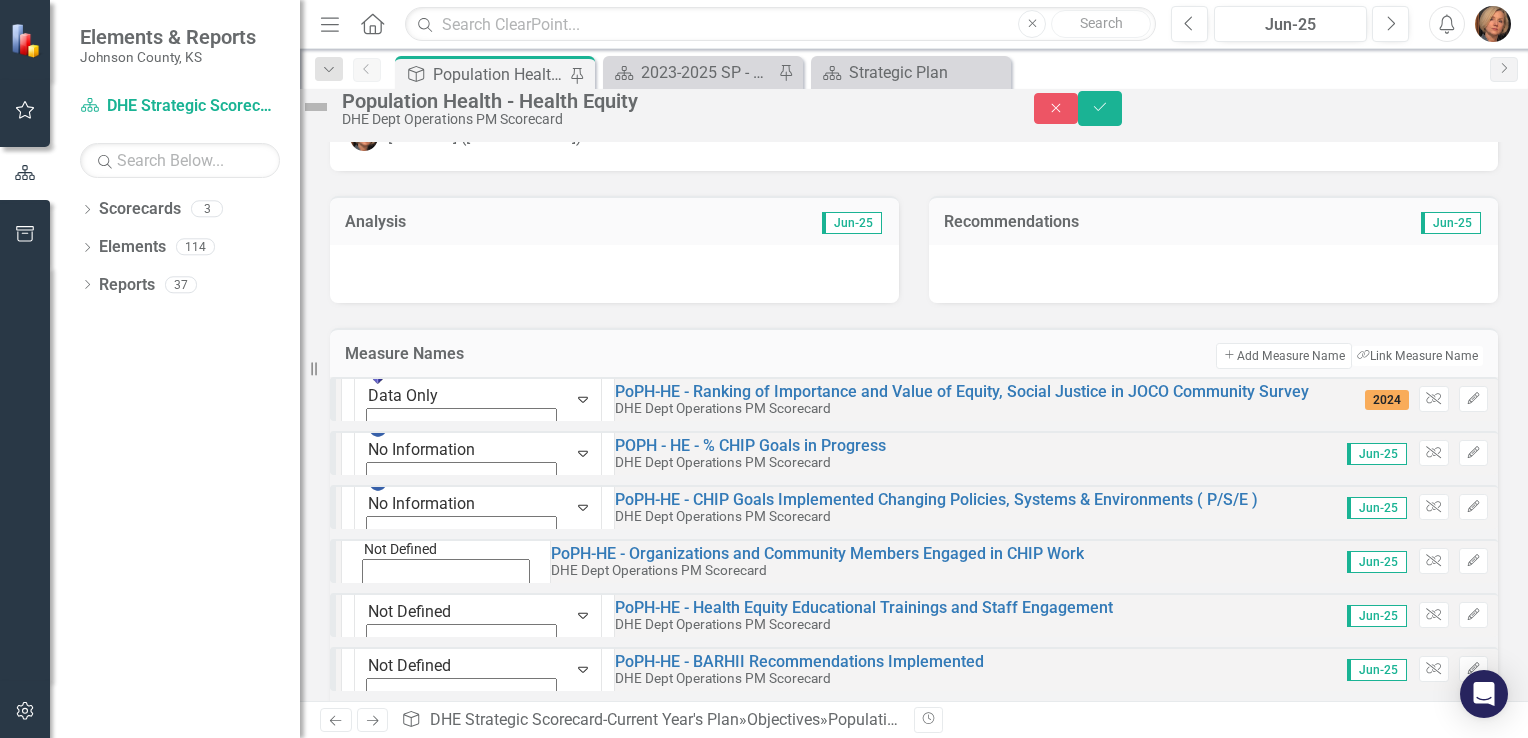 click on "On Target" at bounding box center (764, 820) 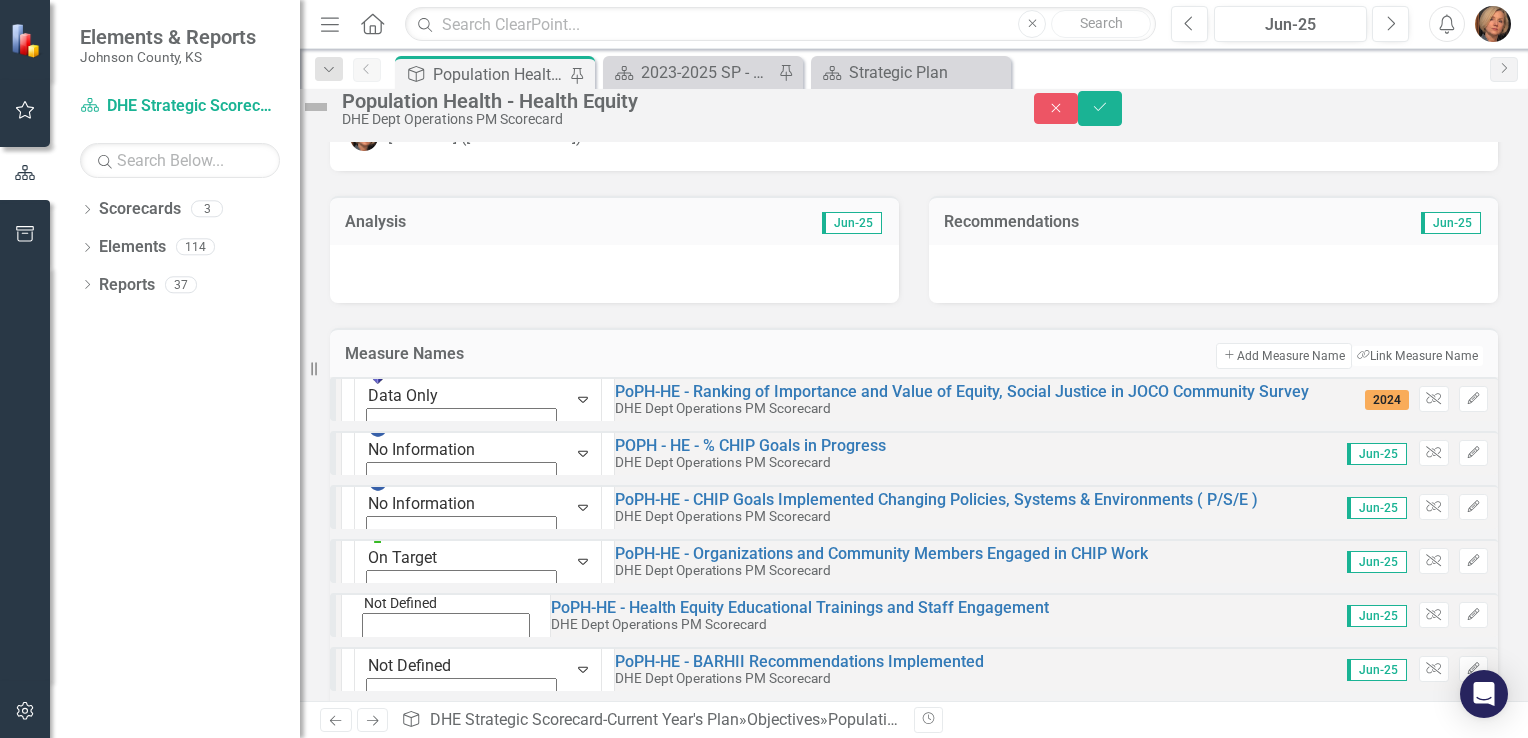 click on "Expand" 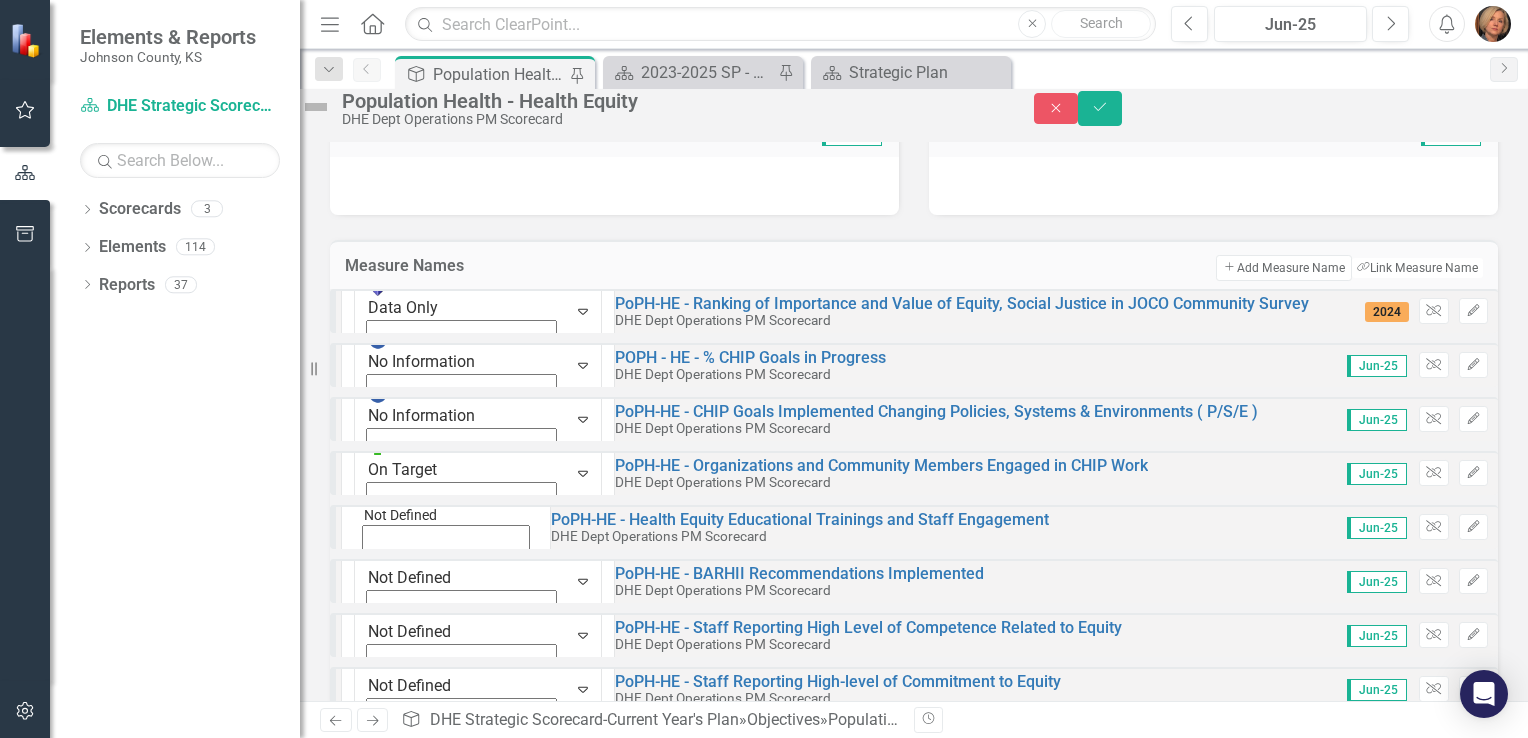 scroll, scrollTop: 175, scrollLeft: 0, axis: vertical 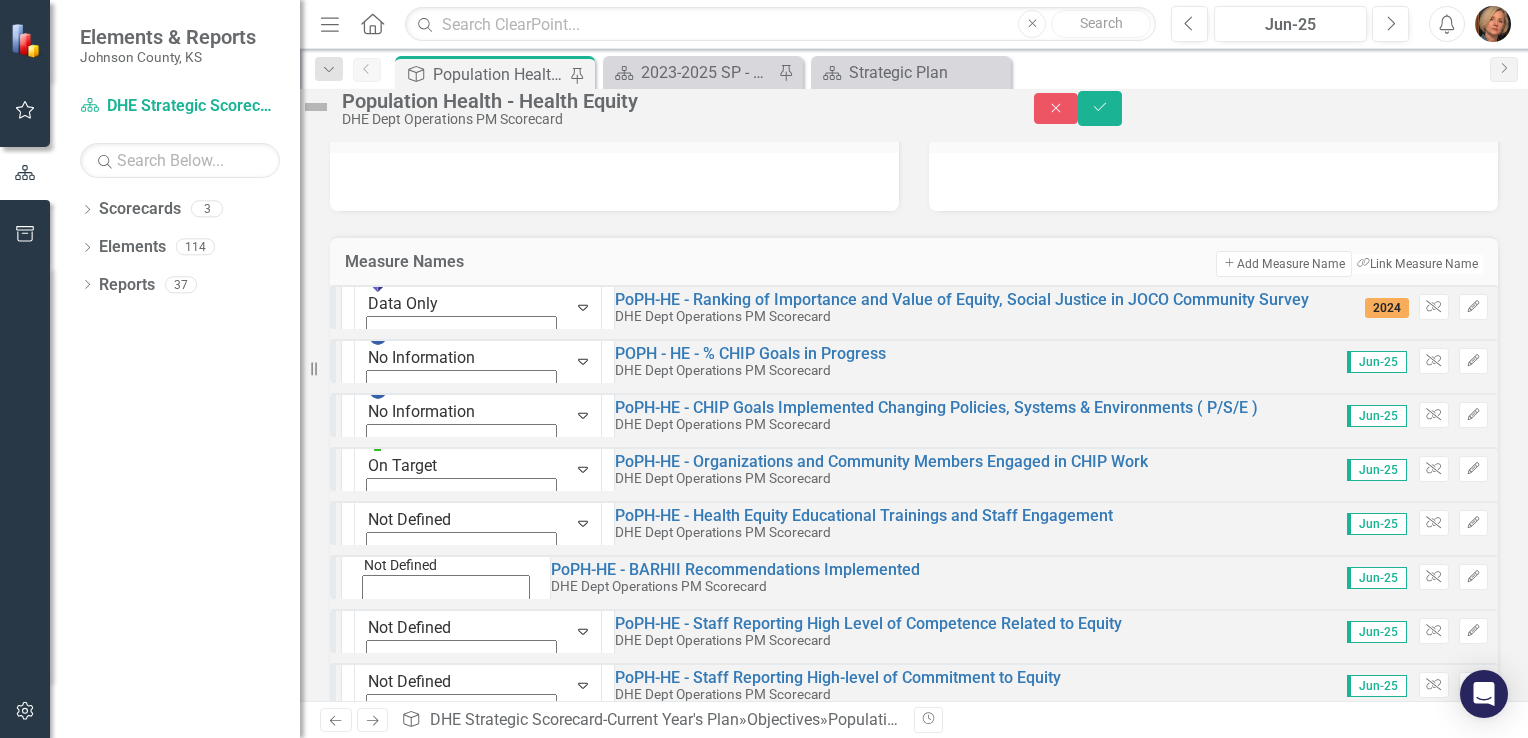 click on "Expand" 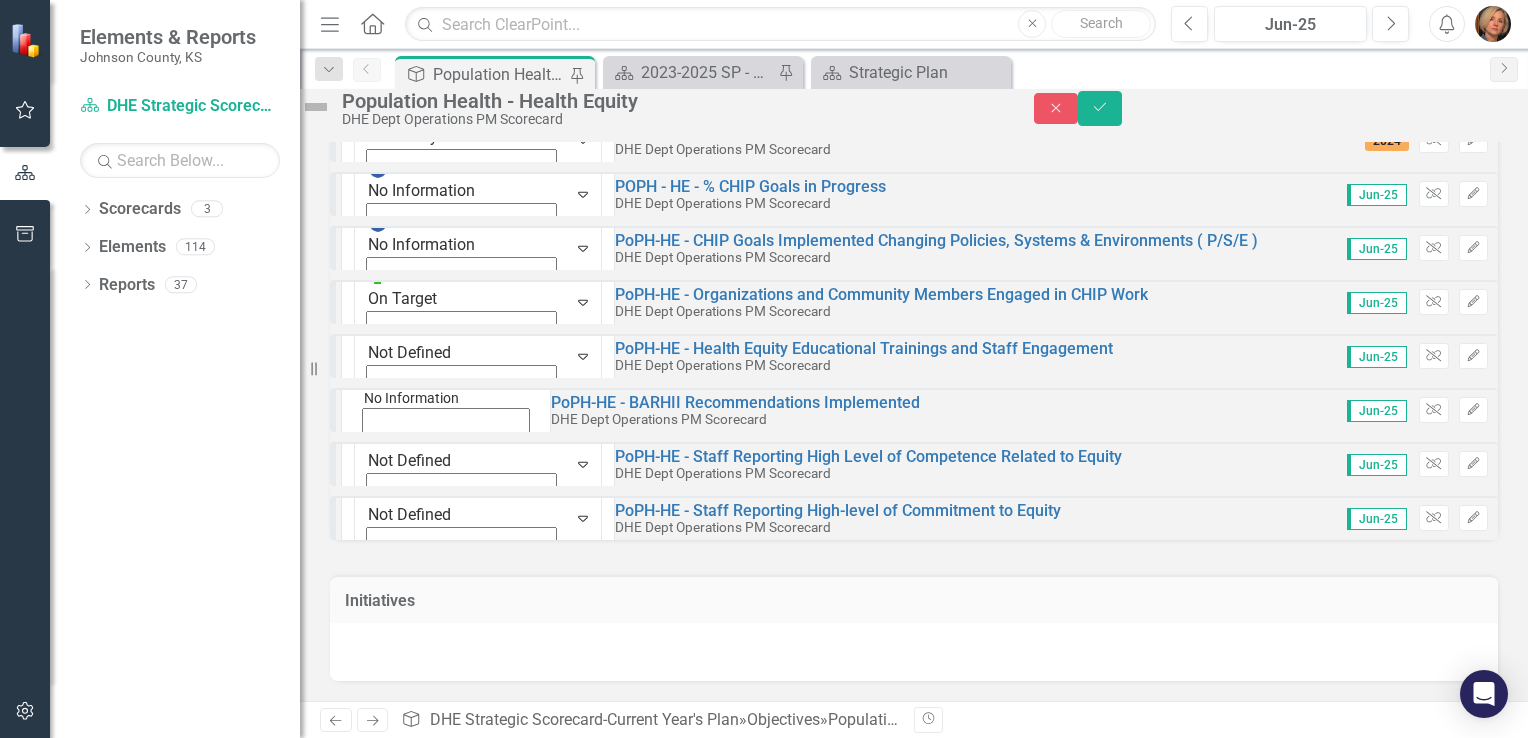 scroll, scrollTop: 396, scrollLeft: 0, axis: vertical 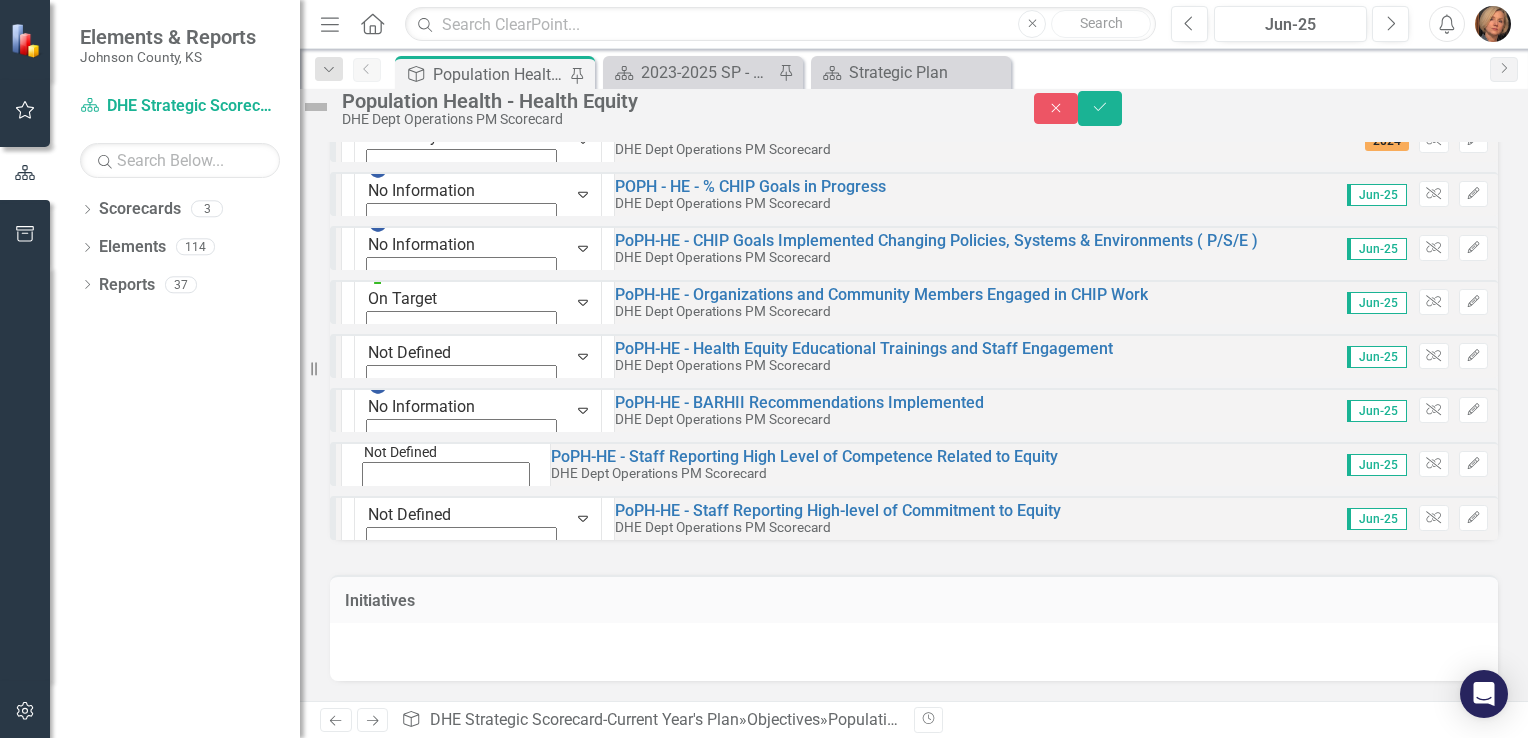 click 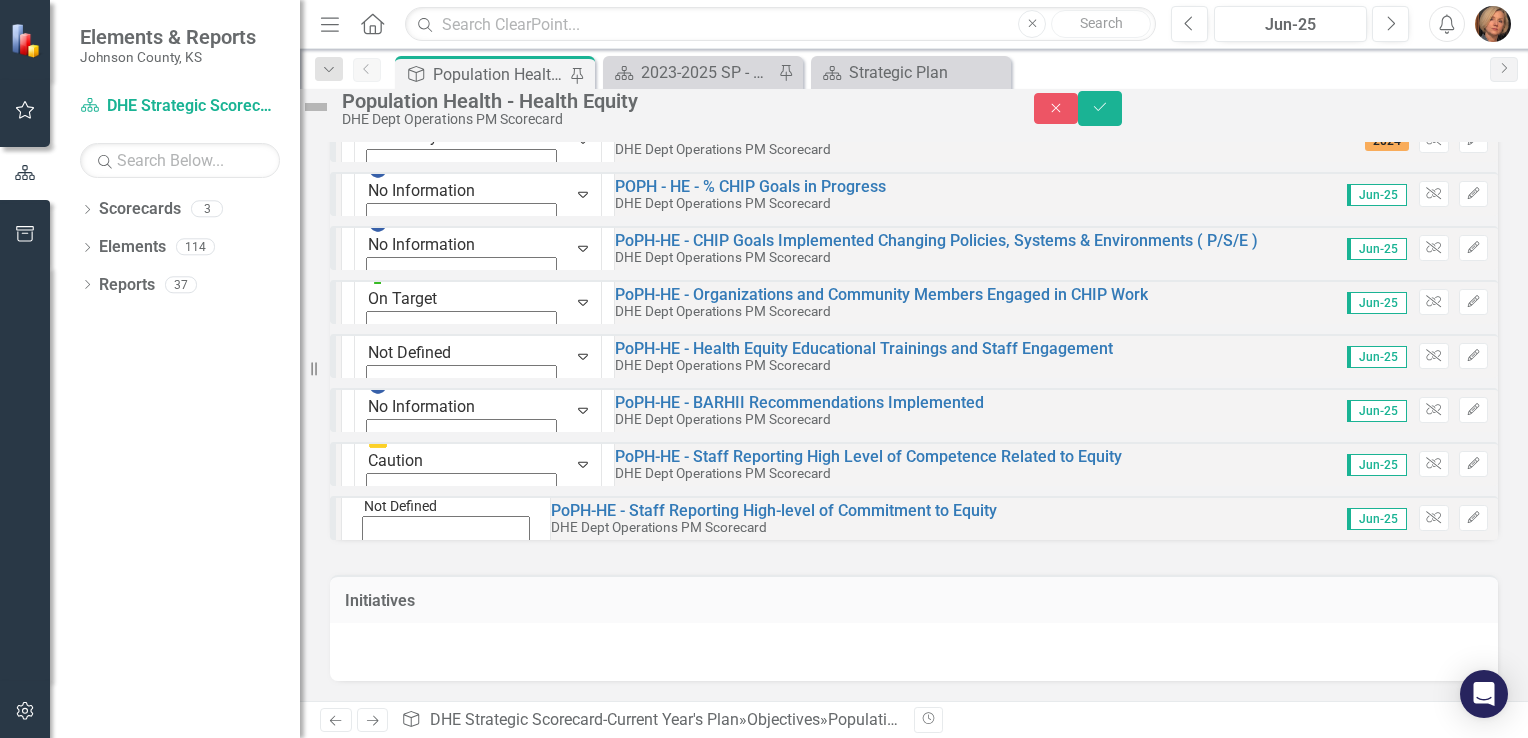 click on "Expand" 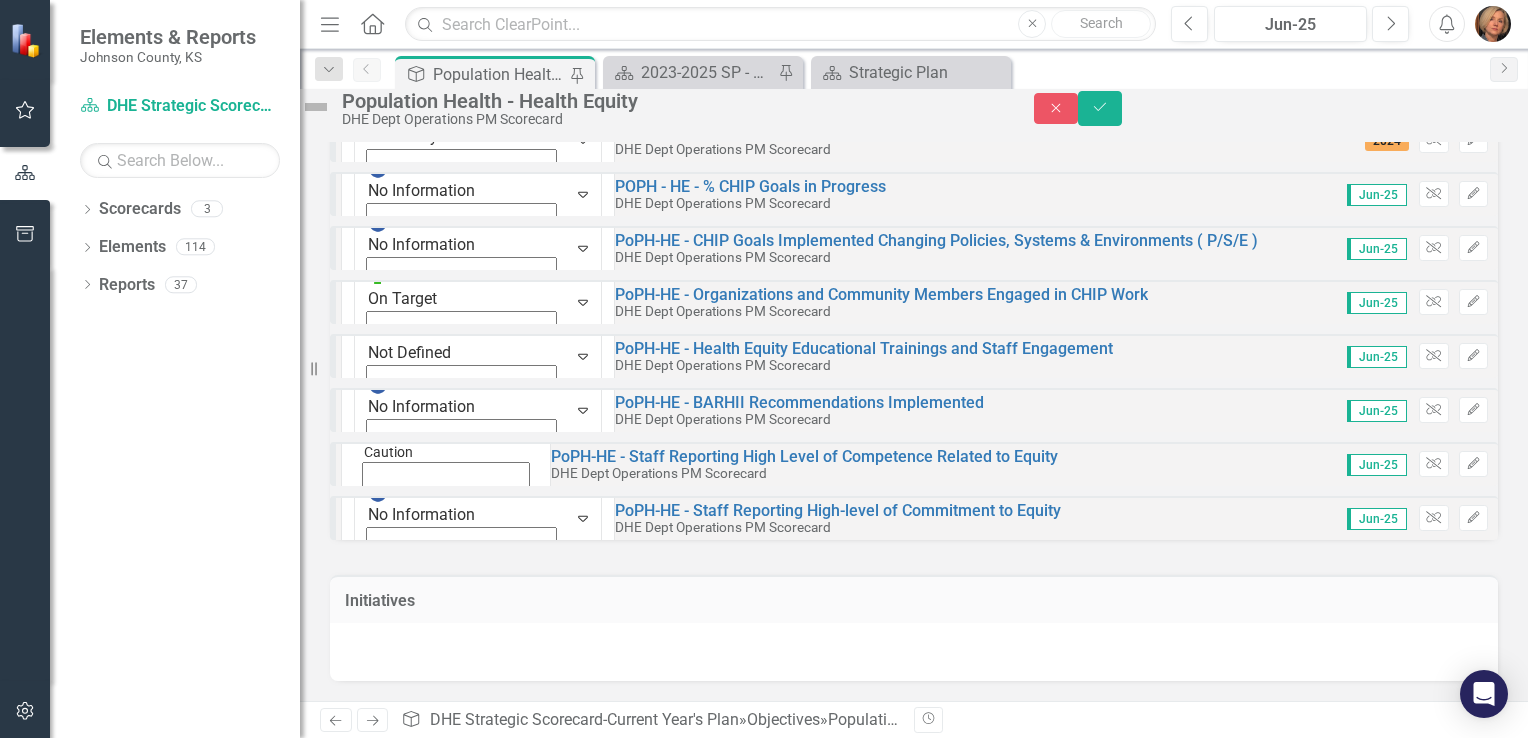 click on "Expand" 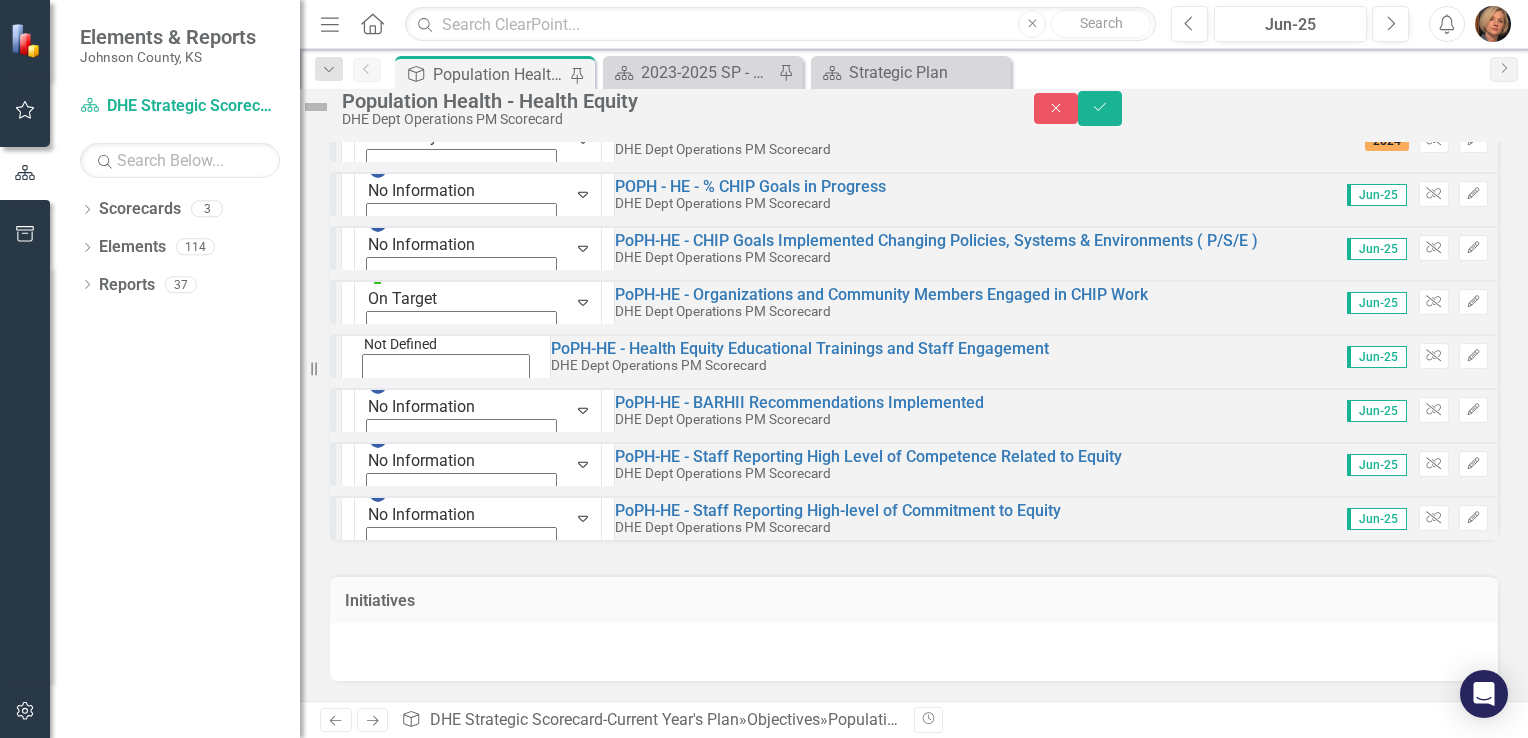 click on "Expand" 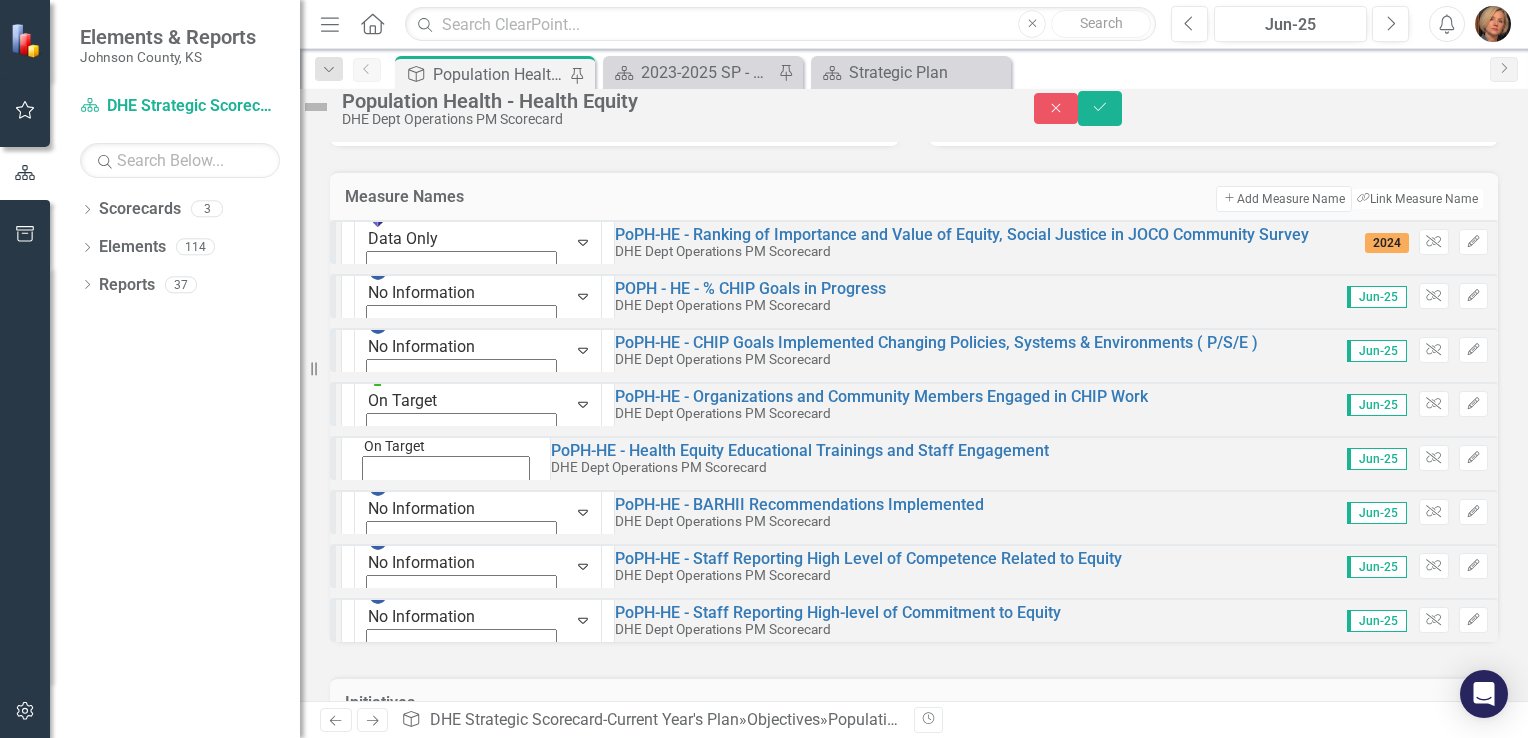 scroll, scrollTop: 240, scrollLeft: 0, axis: vertical 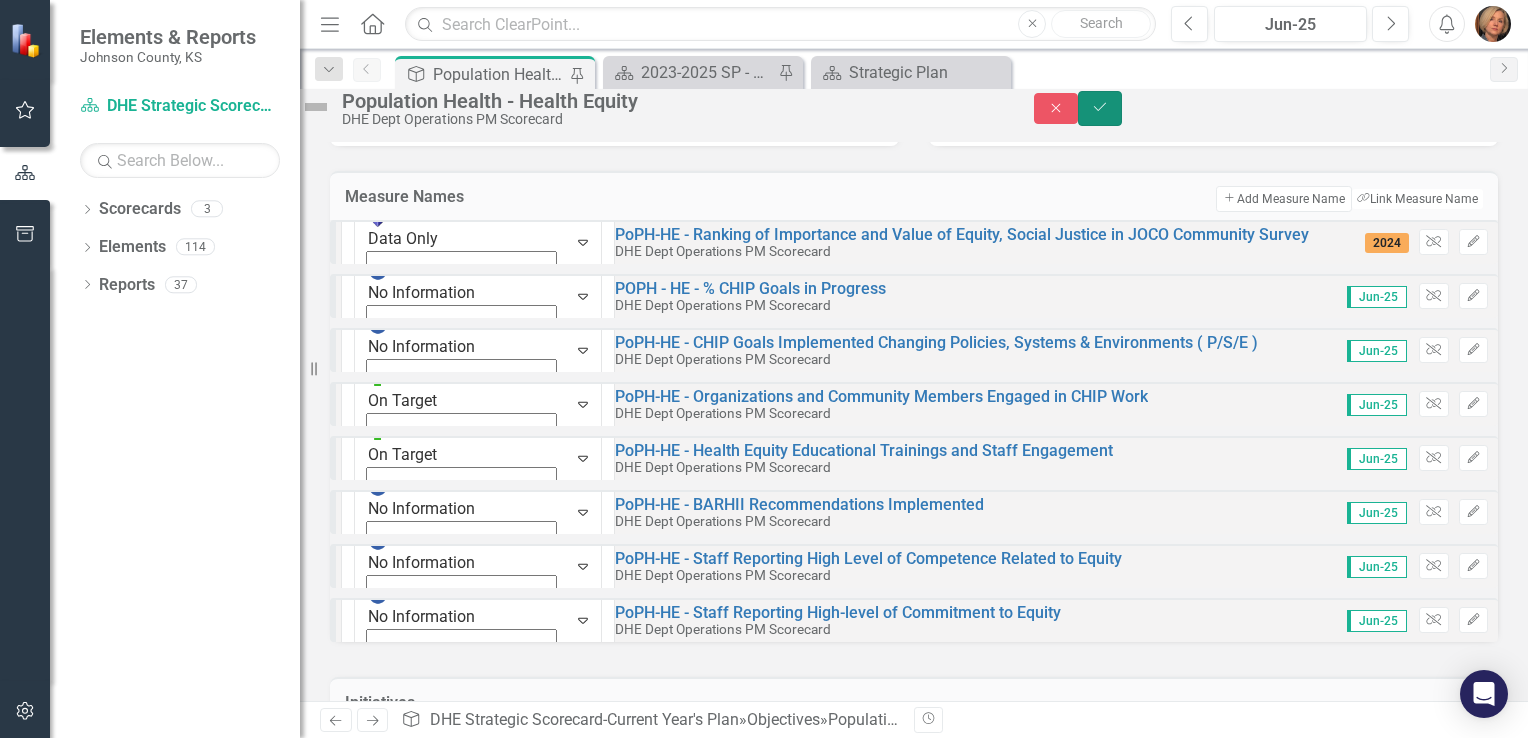 click on "Save" 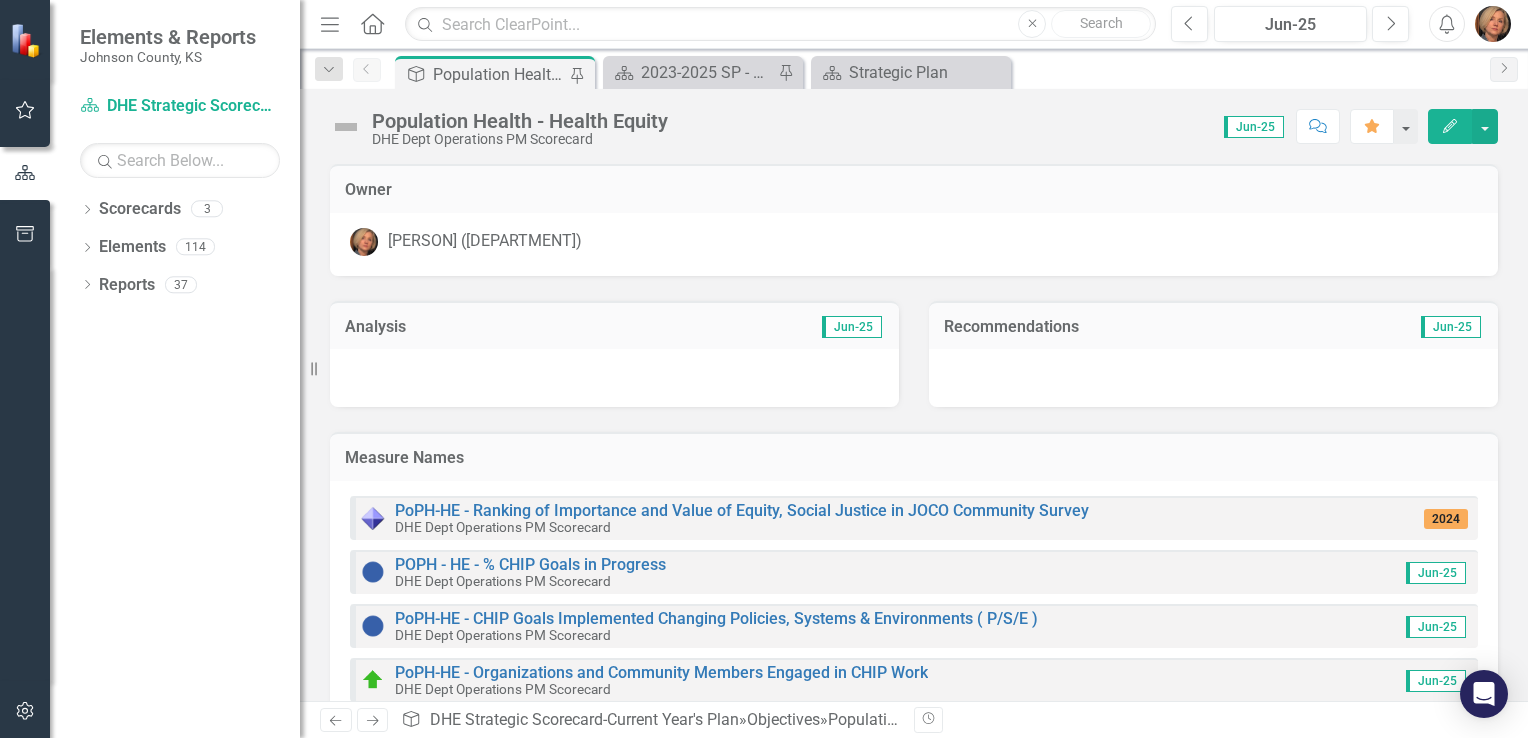 click at bounding box center (346, 127) 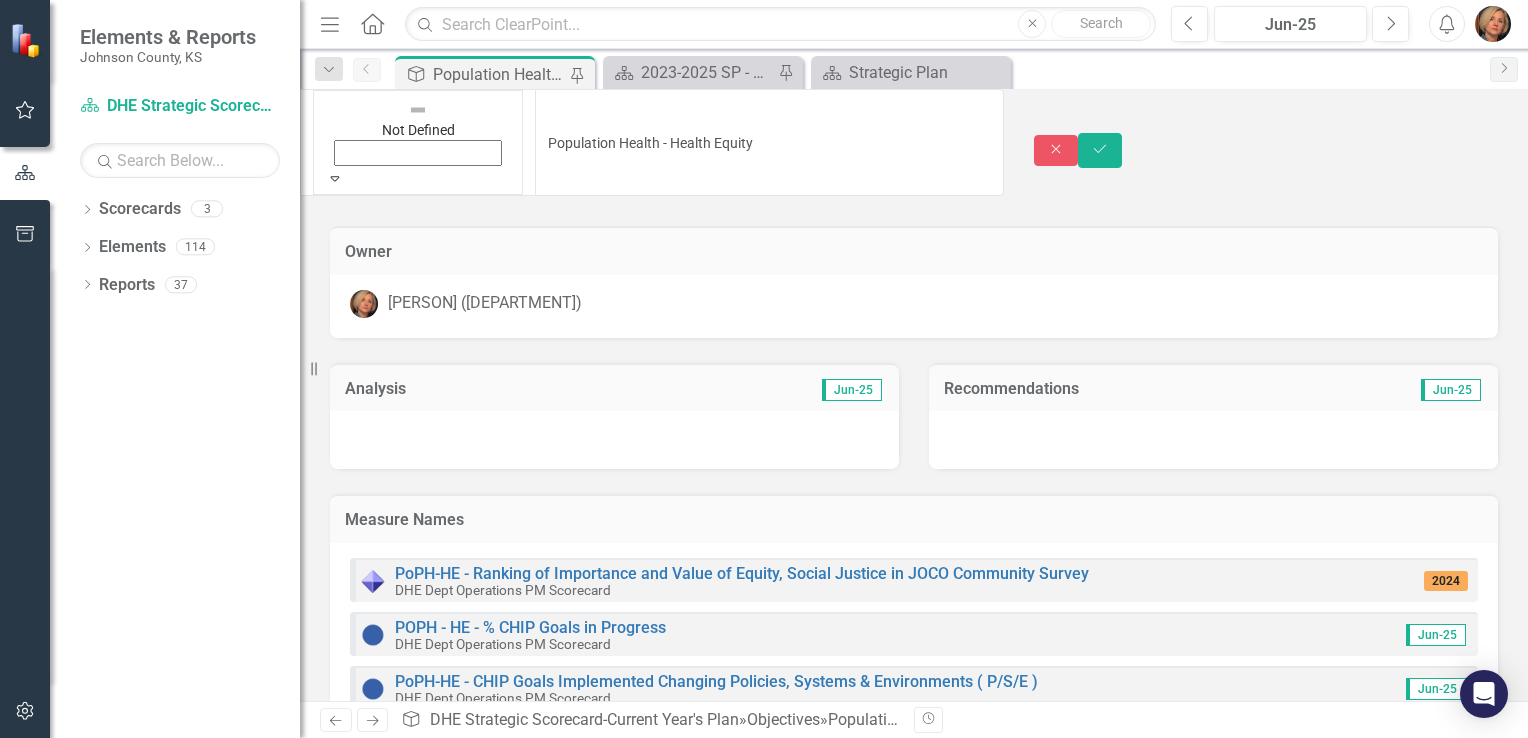click on "Expand" 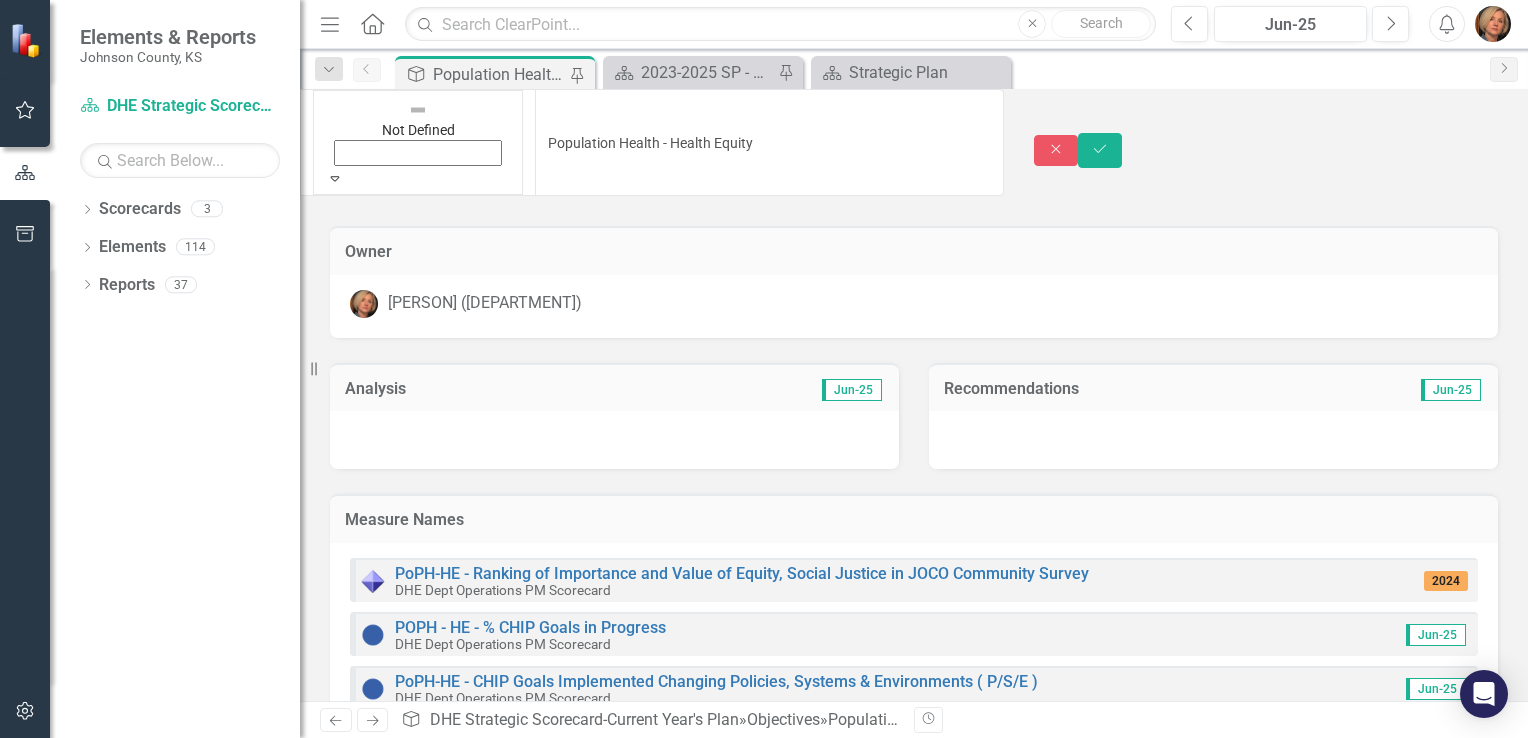 click on "Caution" at bounding box center [764, 891] 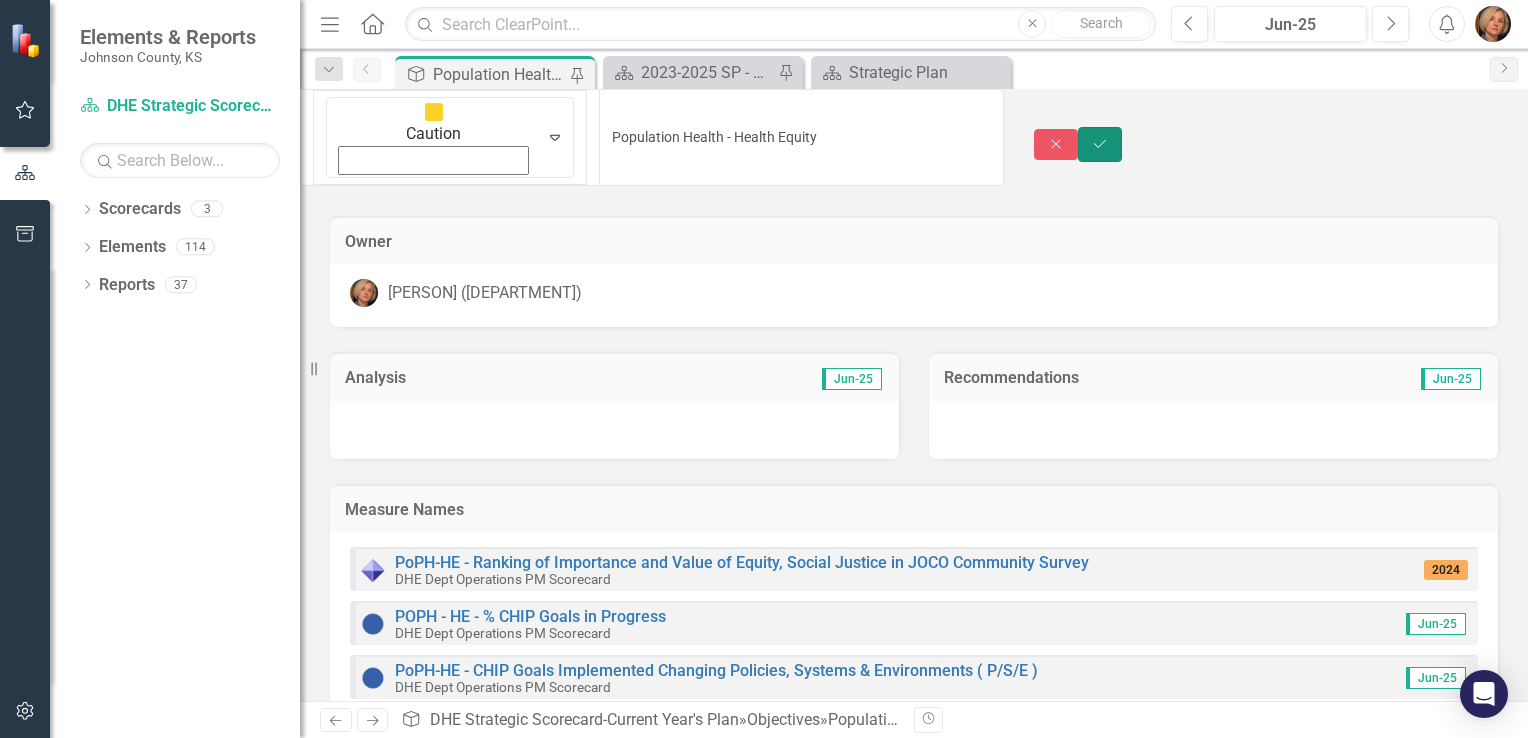 click 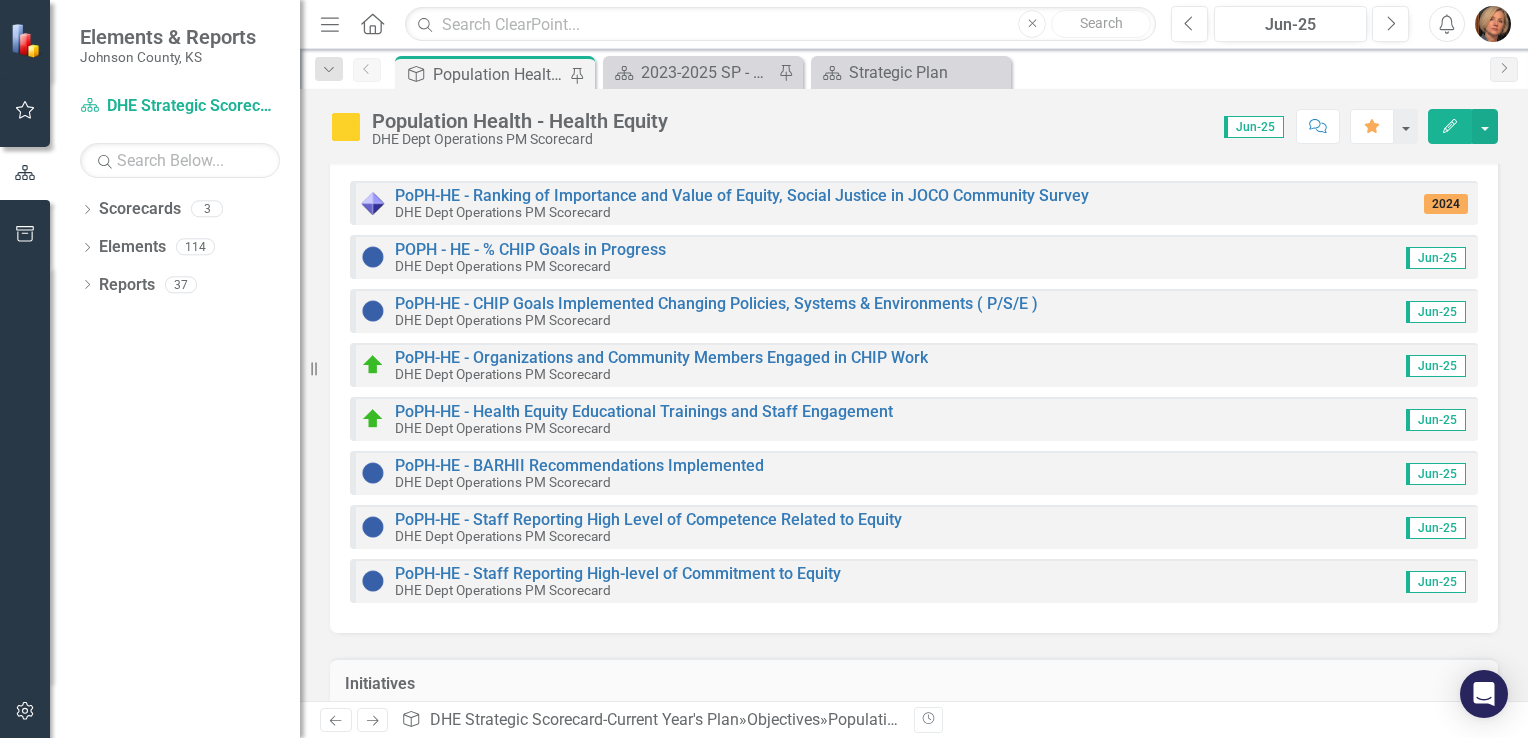 scroll, scrollTop: 316, scrollLeft: 0, axis: vertical 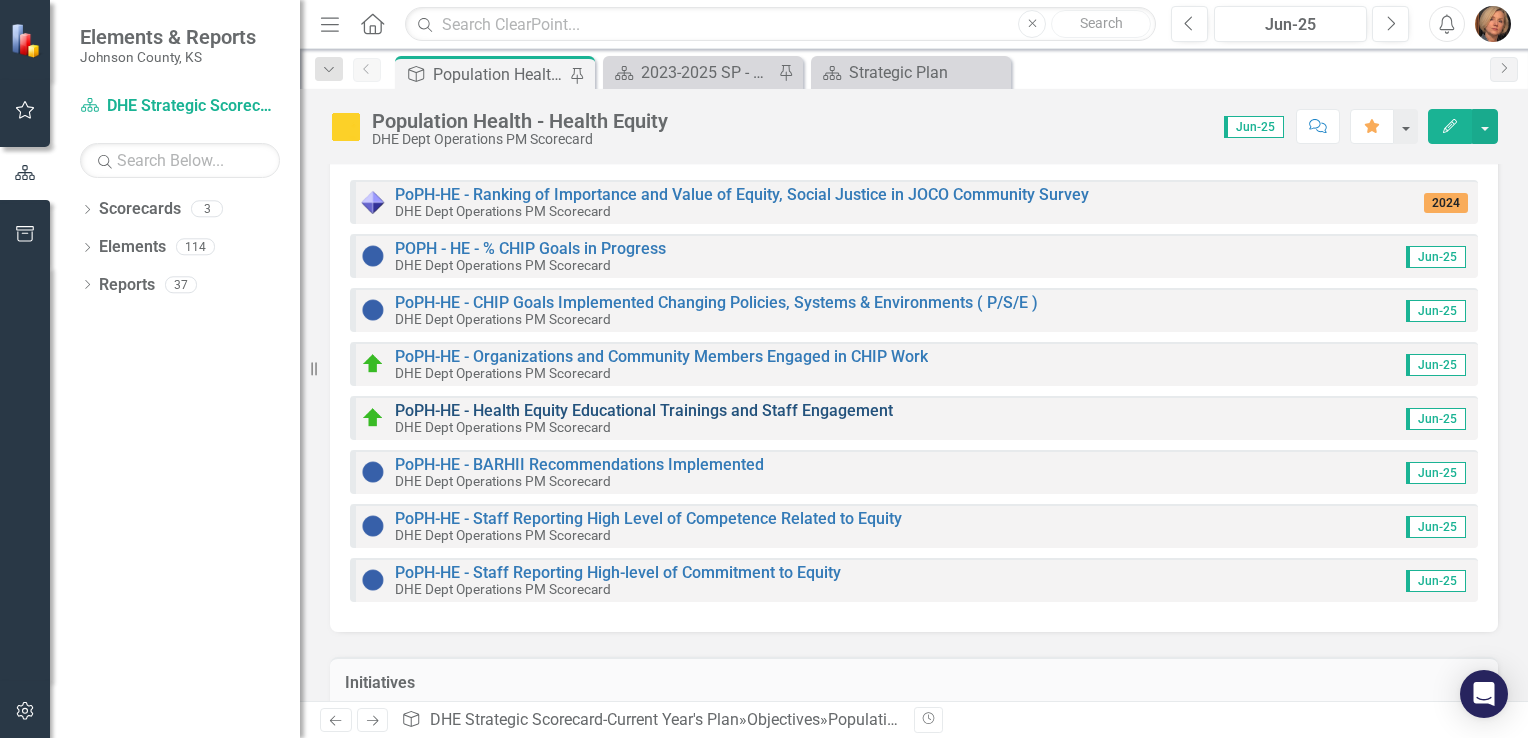 click on "PoPH-HE - Health Equity Educational Trainings and Staff Engagement" at bounding box center [644, 410] 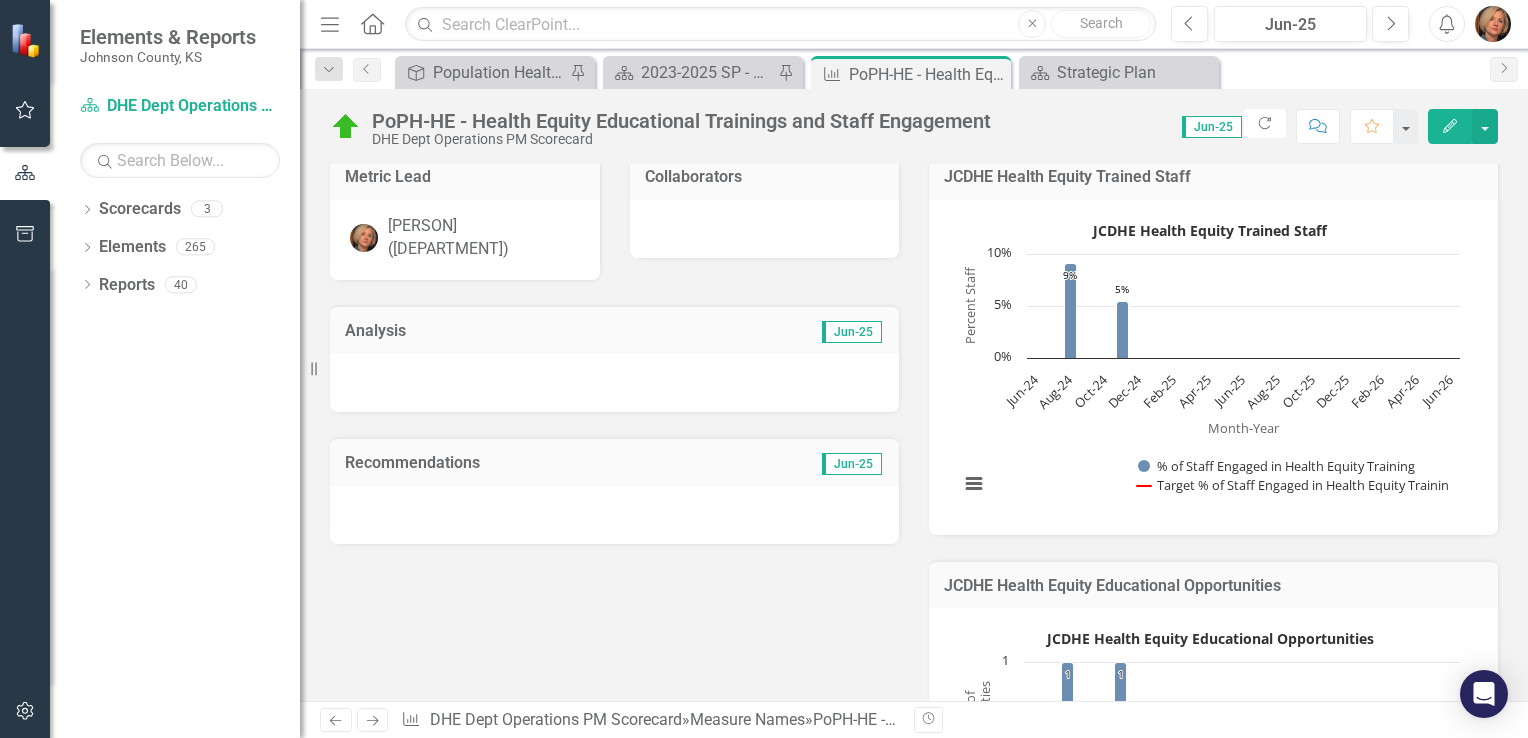scroll, scrollTop: 194, scrollLeft: 0, axis: vertical 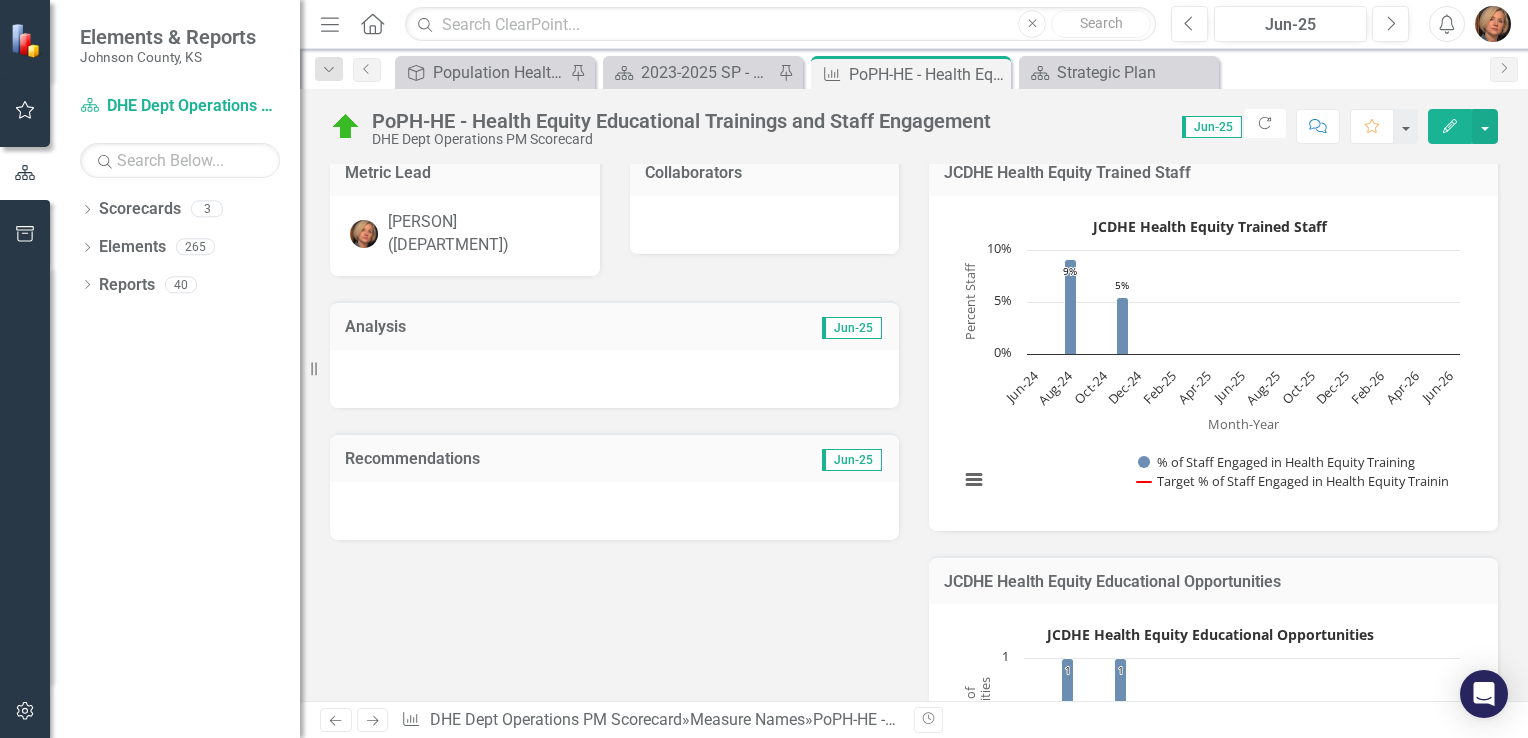 click at bounding box center (614, 511) 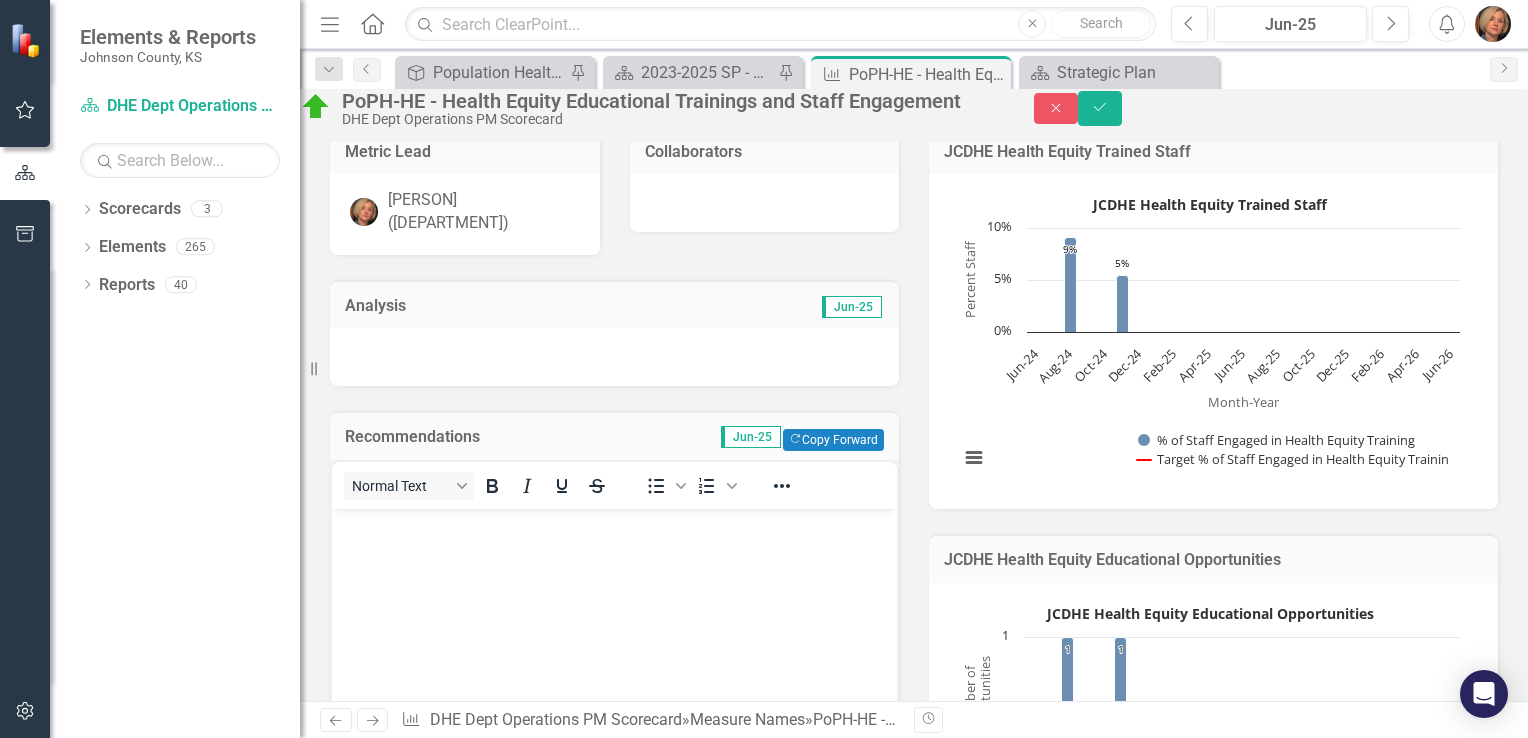 scroll, scrollTop: 0, scrollLeft: 0, axis: both 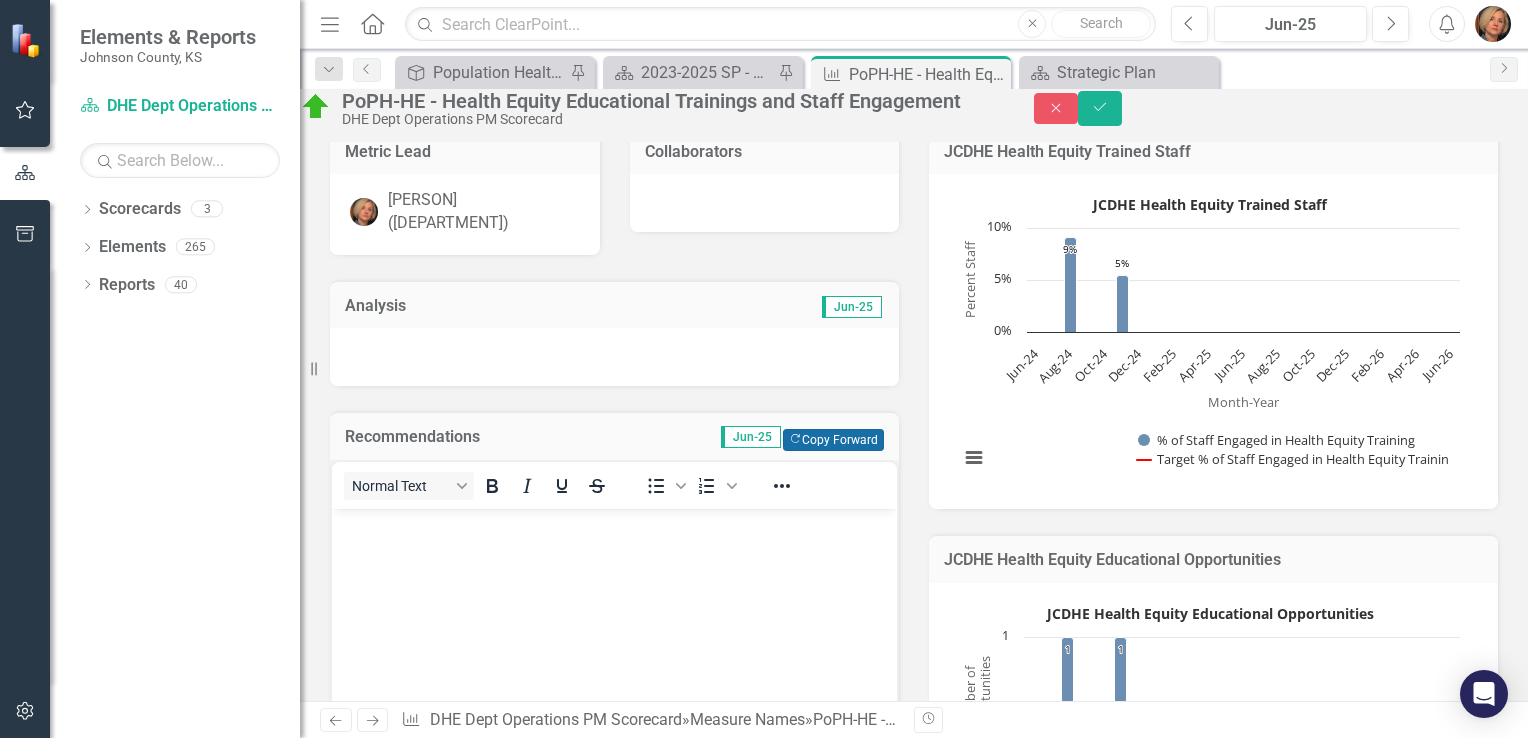 click on "Copy Forward  Copy Forward" at bounding box center (833, 440) 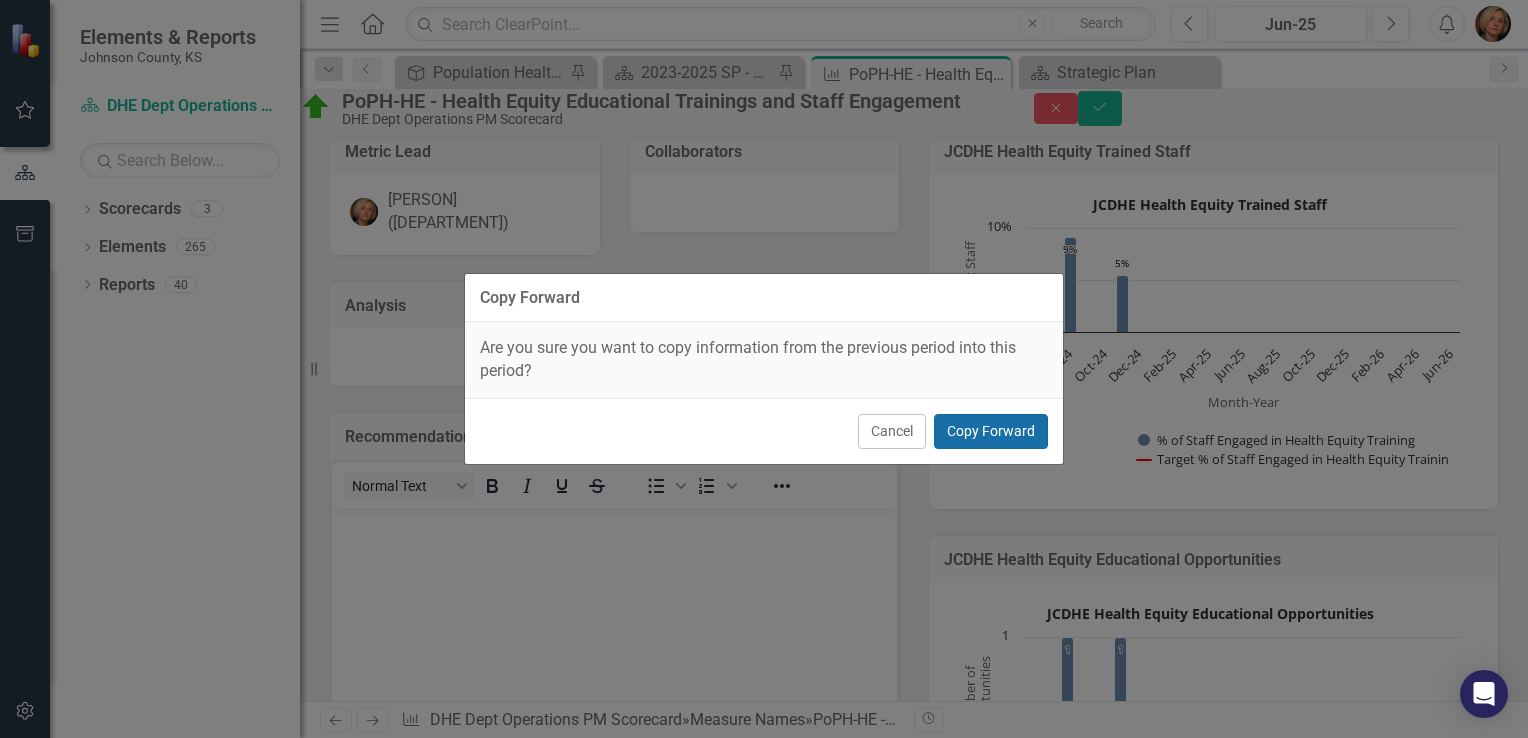 click on "Copy Forward" at bounding box center (991, 431) 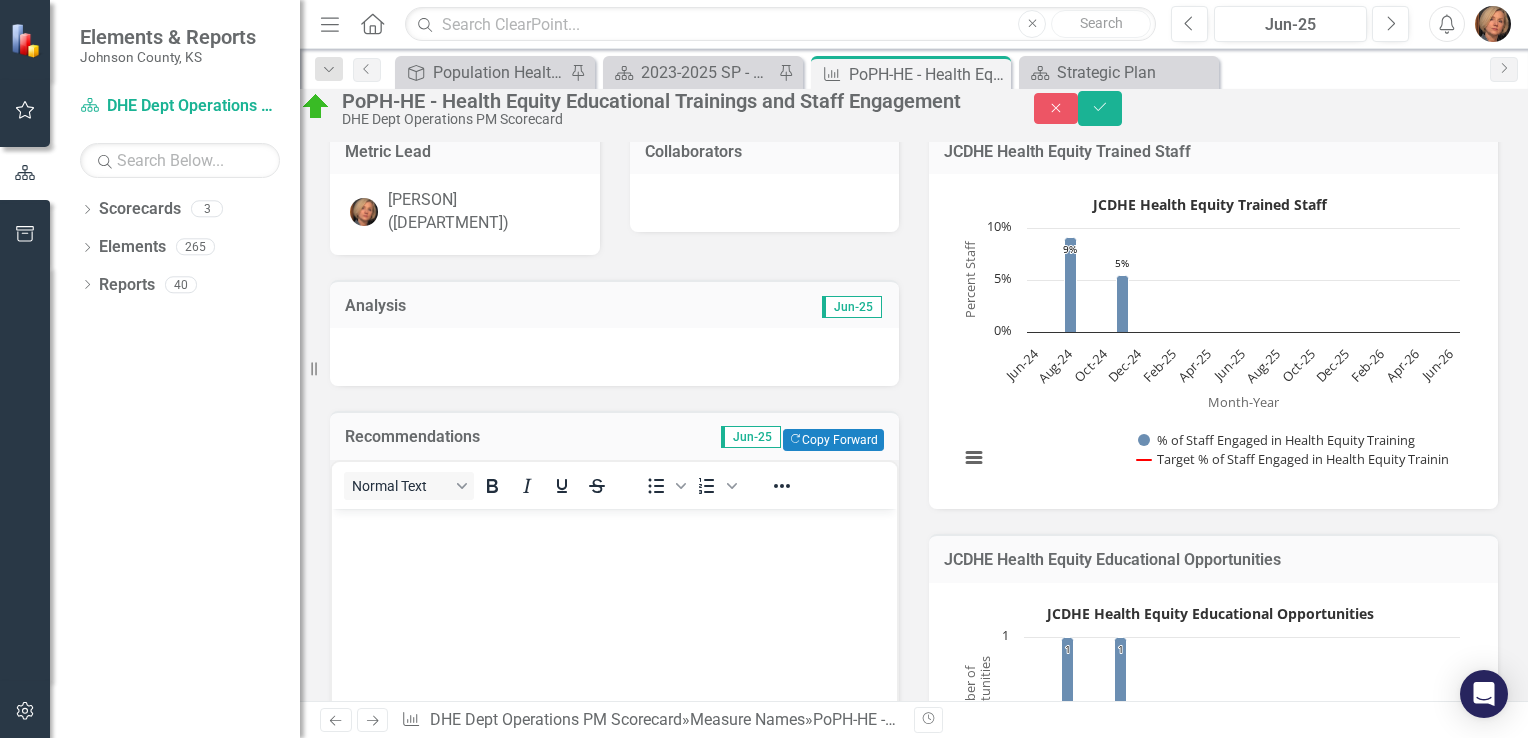click at bounding box center (614, 357) 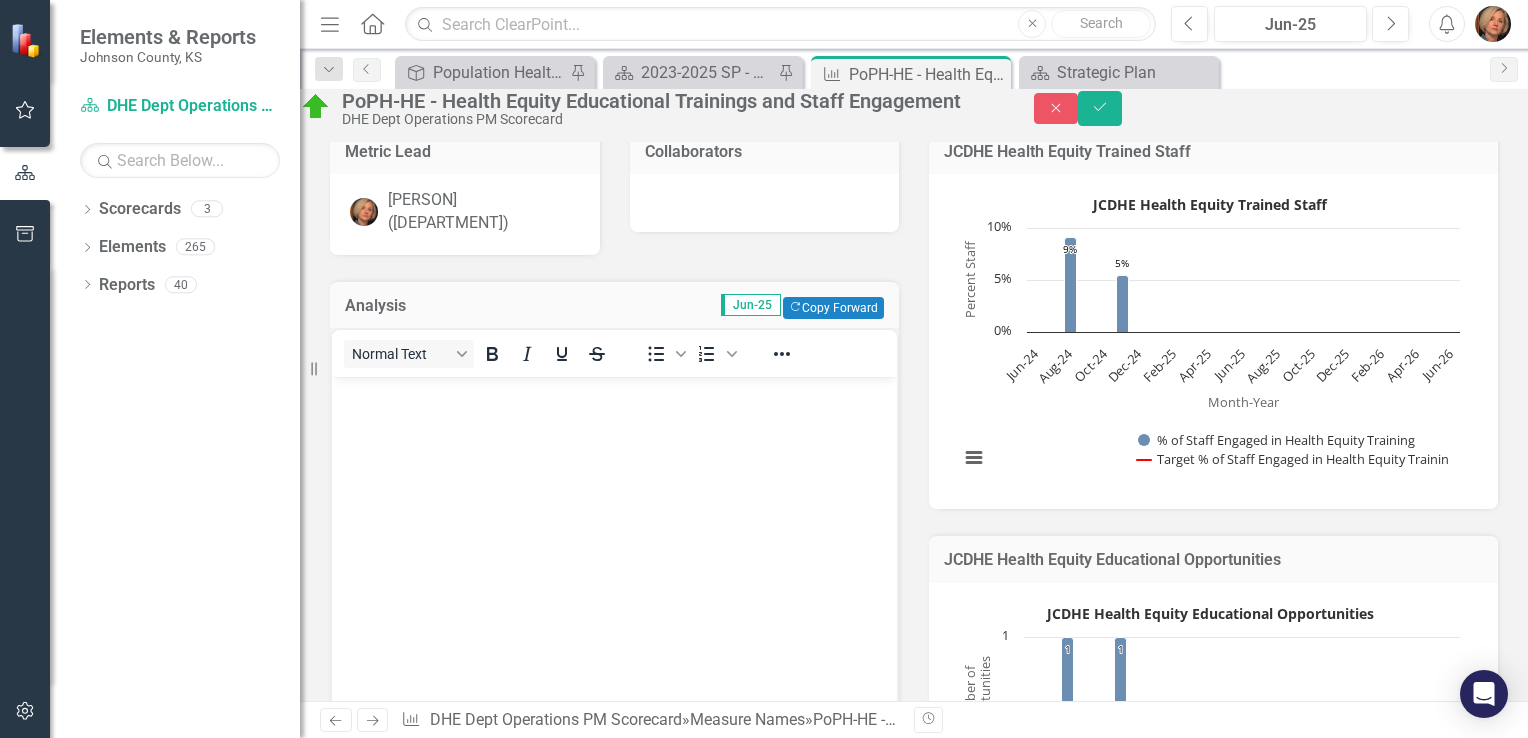 scroll, scrollTop: 0, scrollLeft: 0, axis: both 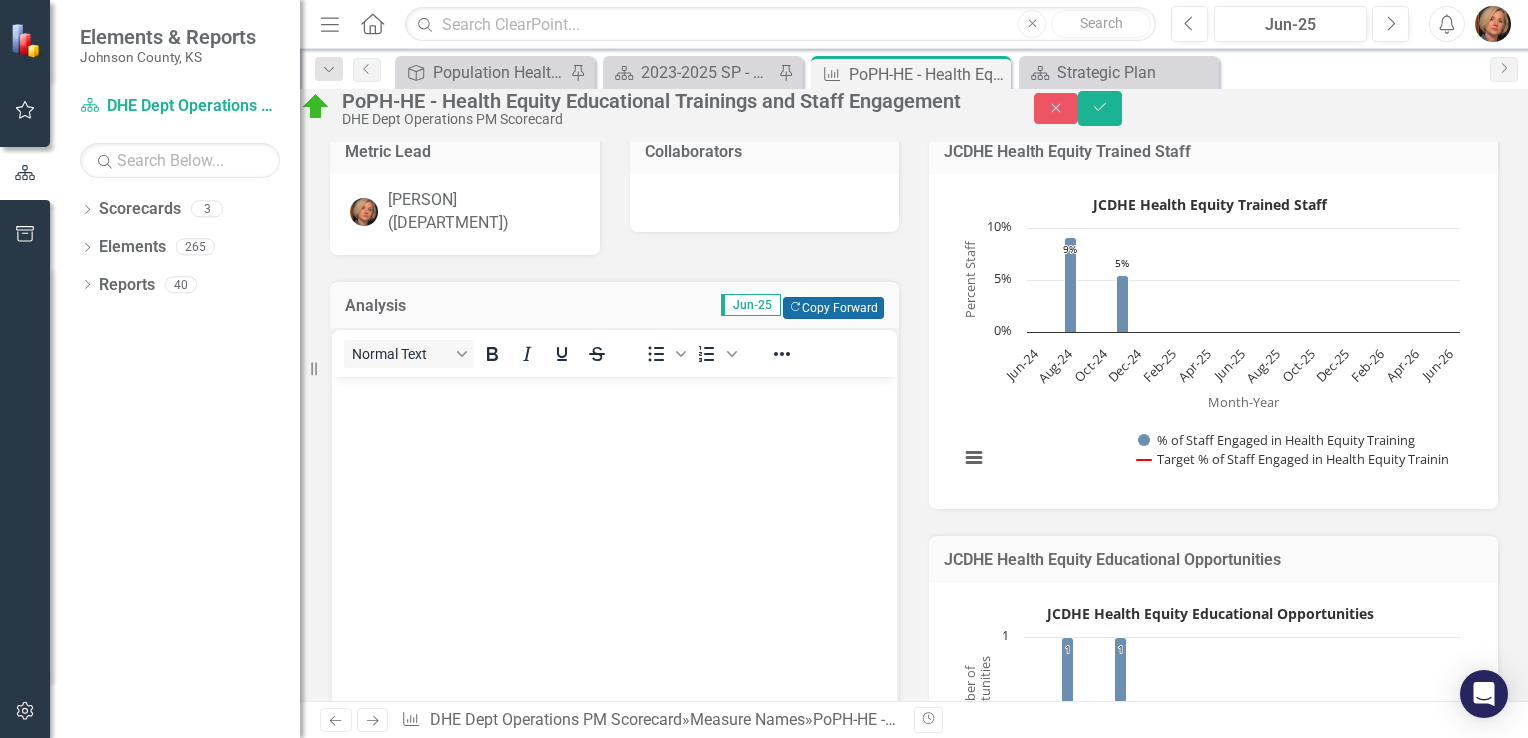 click on "Copy Forward  Copy Forward" at bounding box center [833, 308] 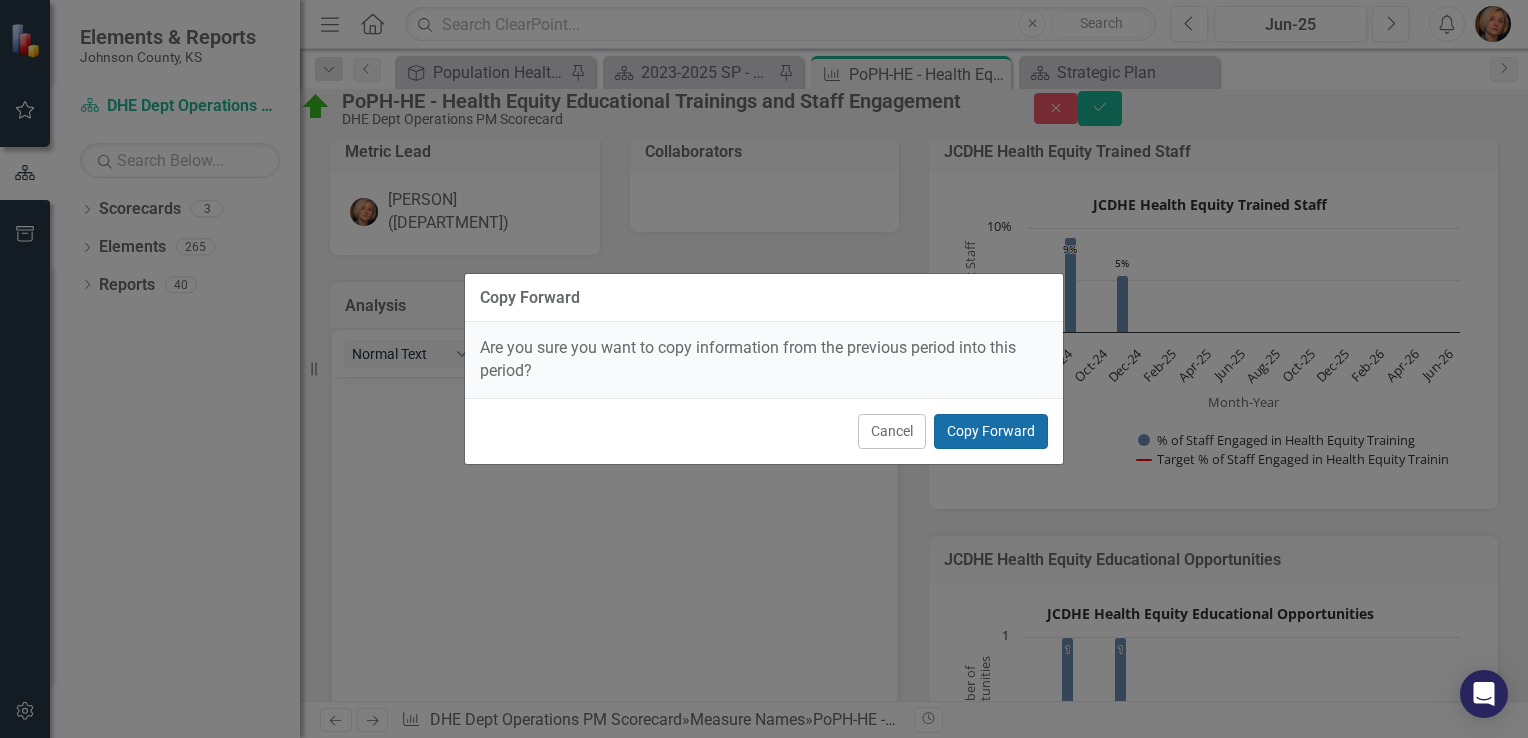 click on "Copy Forward" at bounding box center (991, 431) 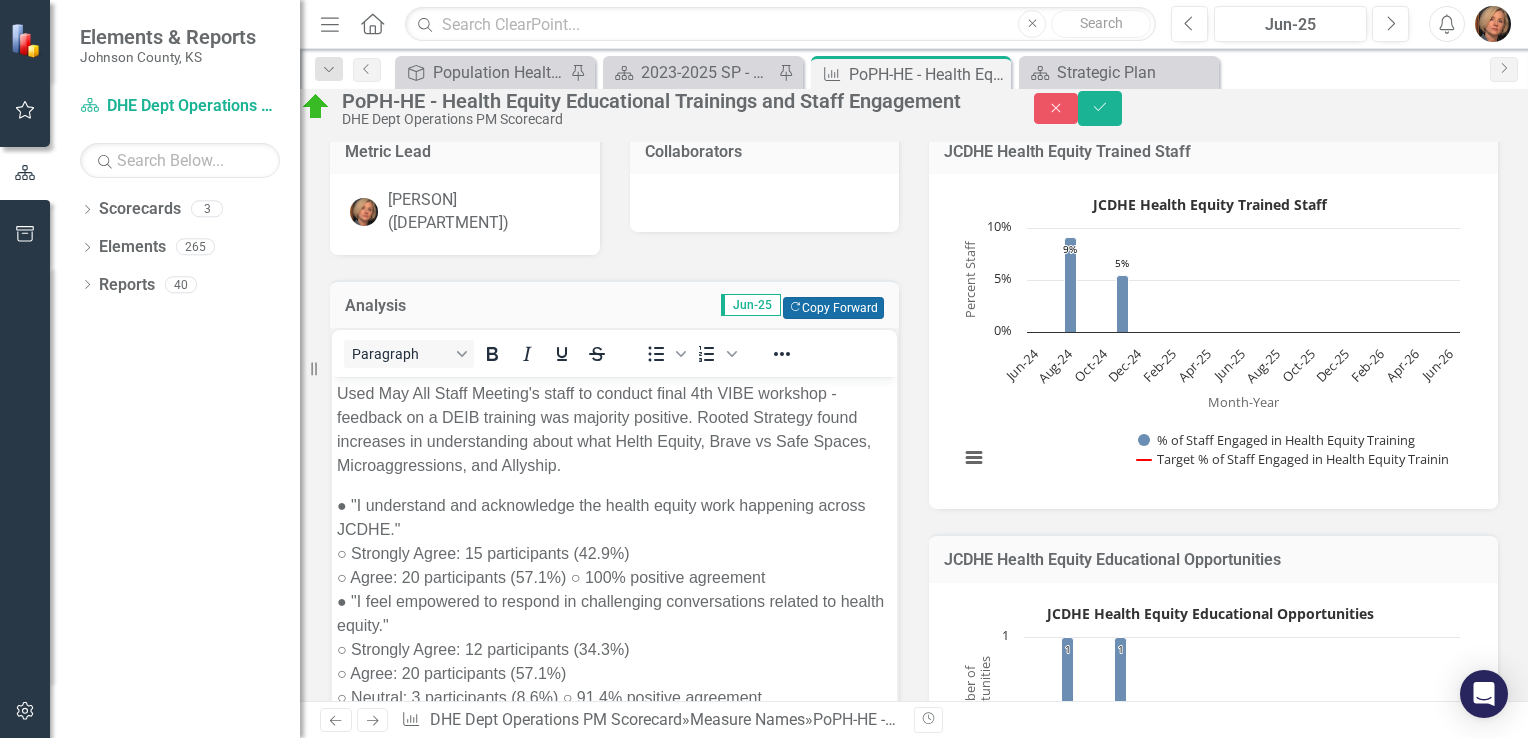 scroll, scrollTop: 124, scrollLeft: 0, axis: vertical 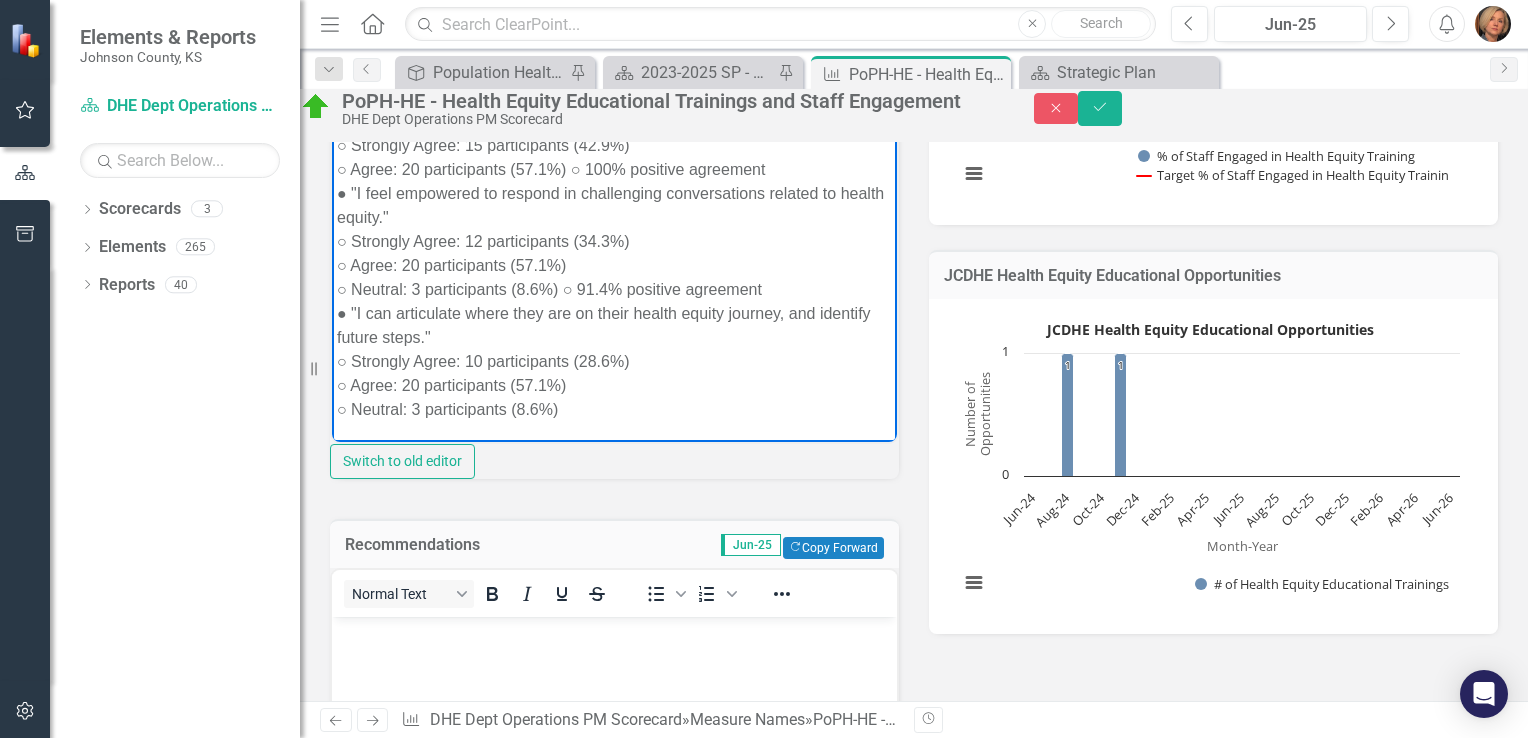 click on "○ Neutral: 3 participants (8.6%) ○ 91.4% positive agreement ● "I can articulate where they are on their health equity journey, and identify future steps." ○ Strongly Agree: 10 participants (28.6%) ○ Agree: 22 participants (62.9%) ○ Neutral: 3 participants (8.6%)" at bounding box center (614, 254) 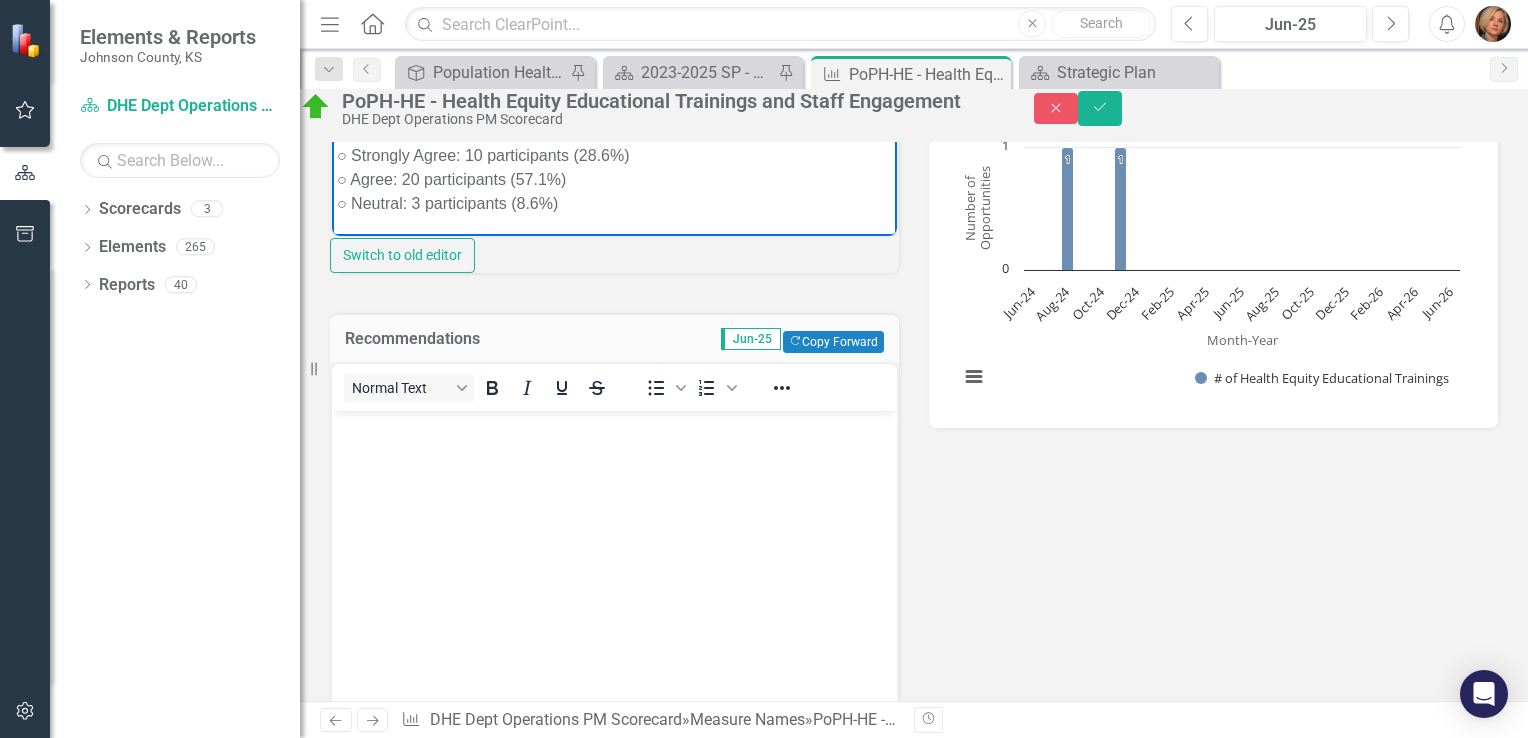 scroll, scrollTop: 688, scrollLeft: 0, axis: vertical 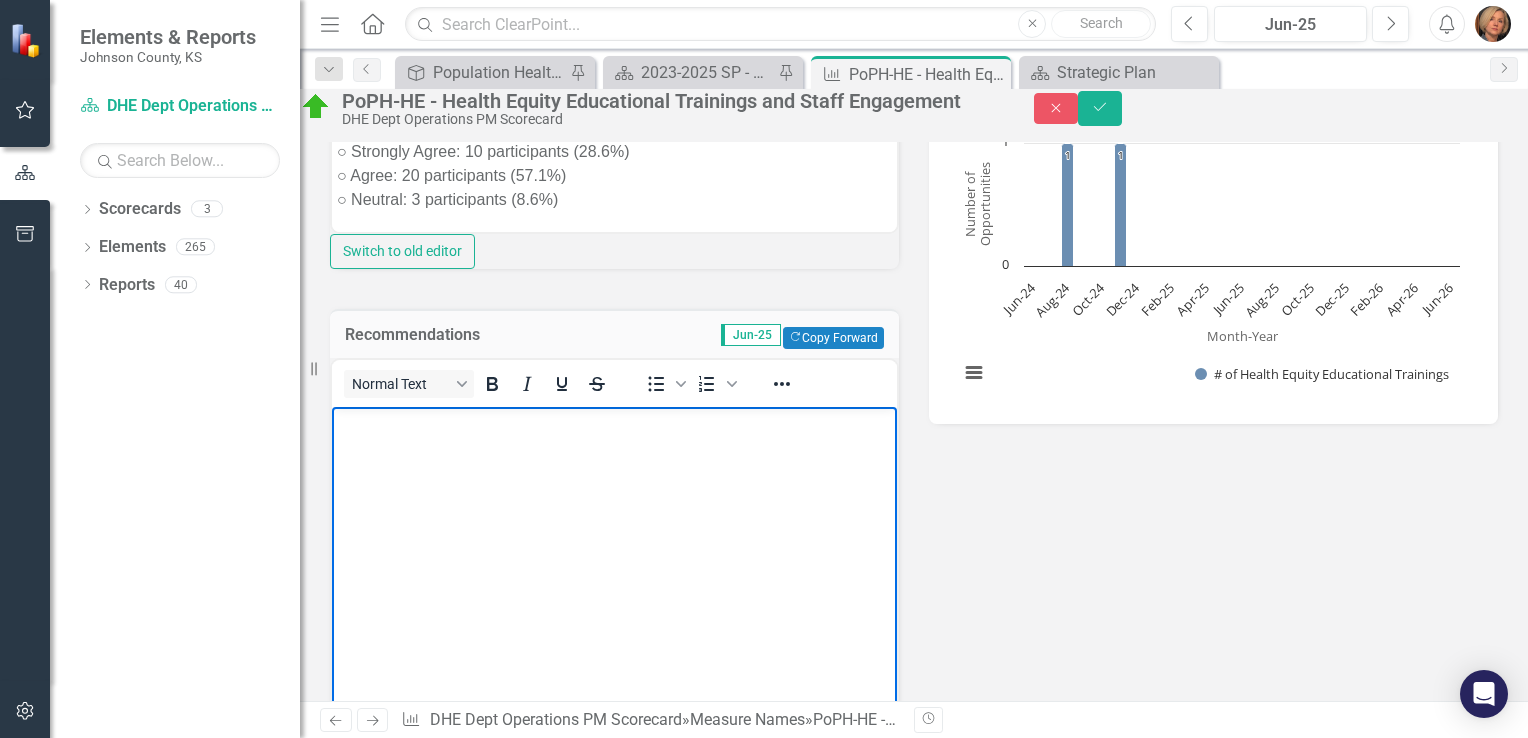click at bounding box center (614, 556) 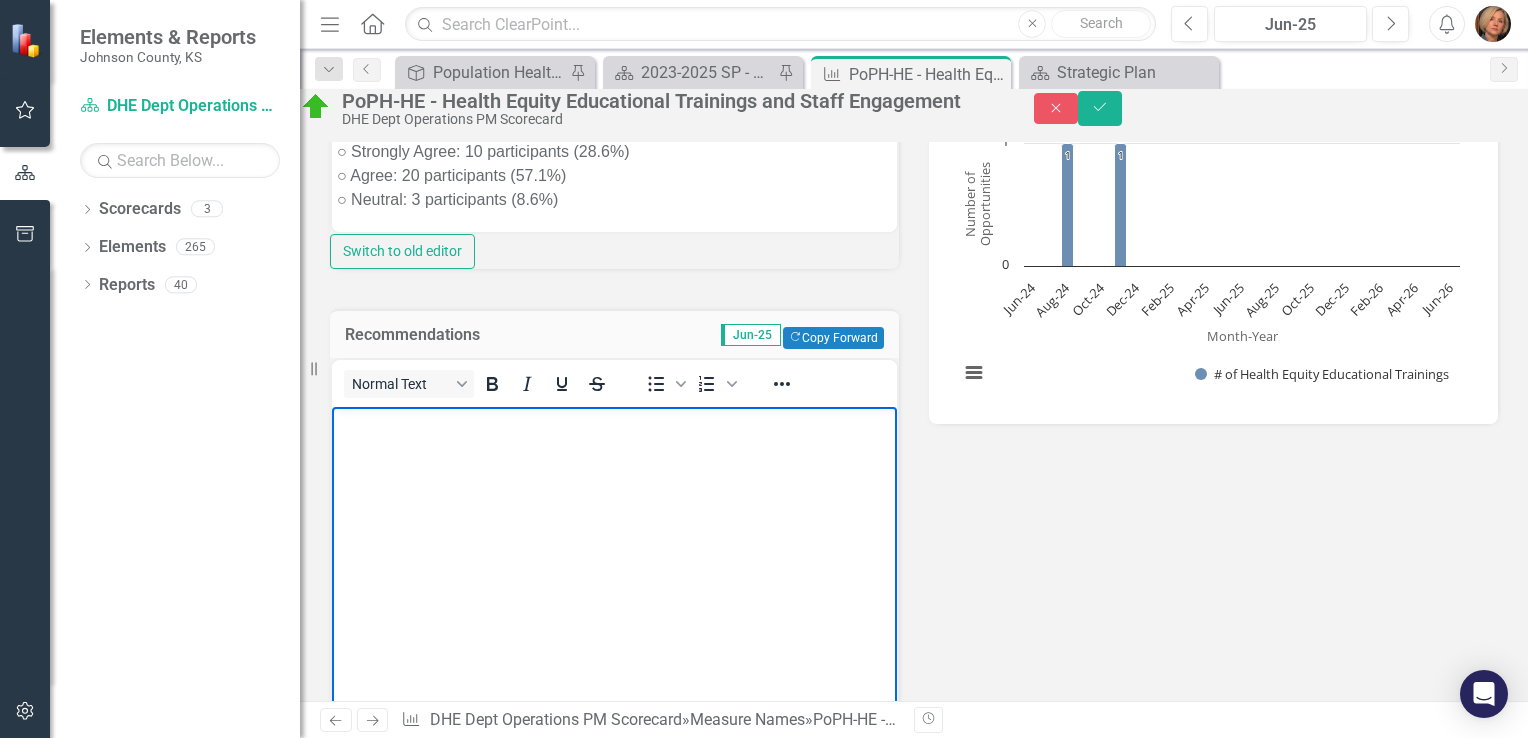 type 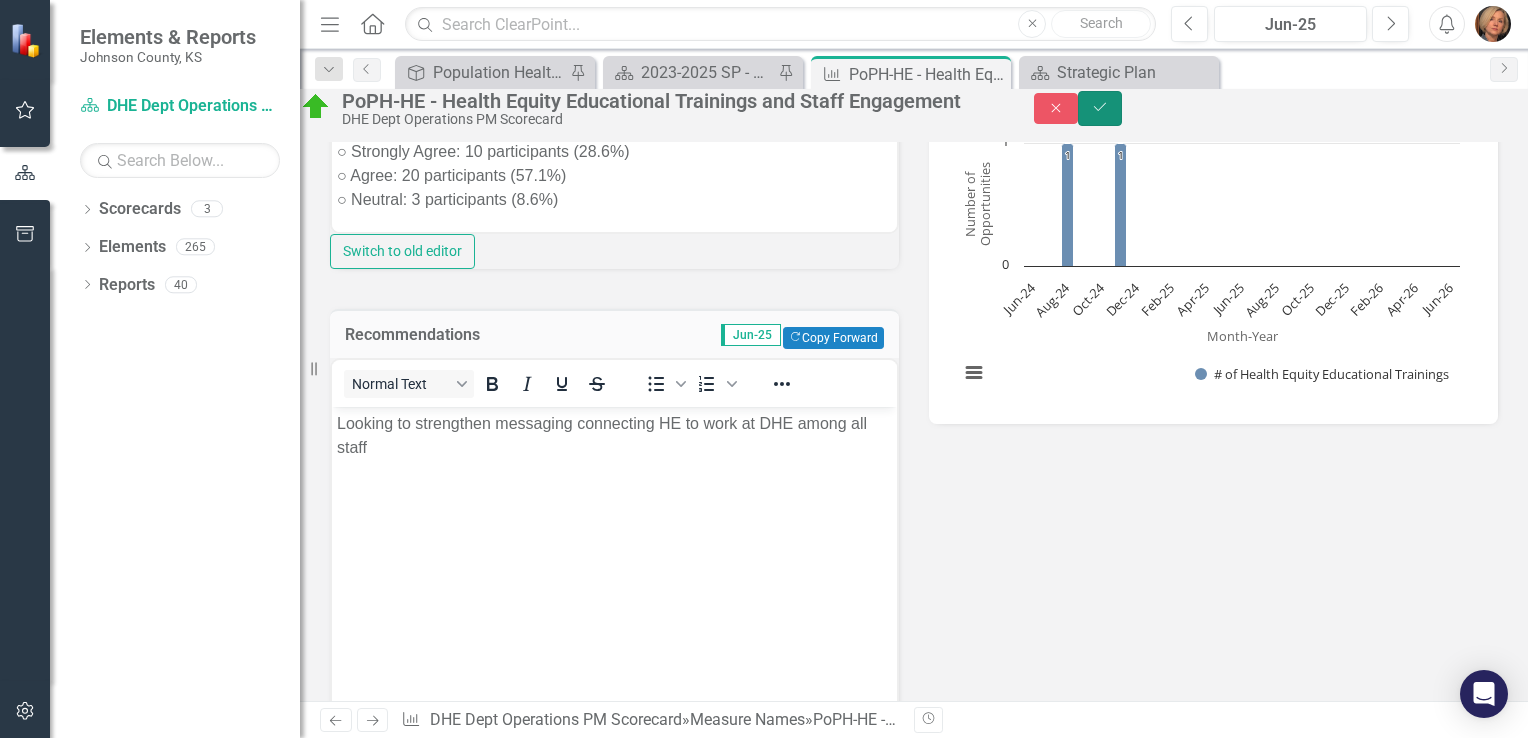 click on "Save" 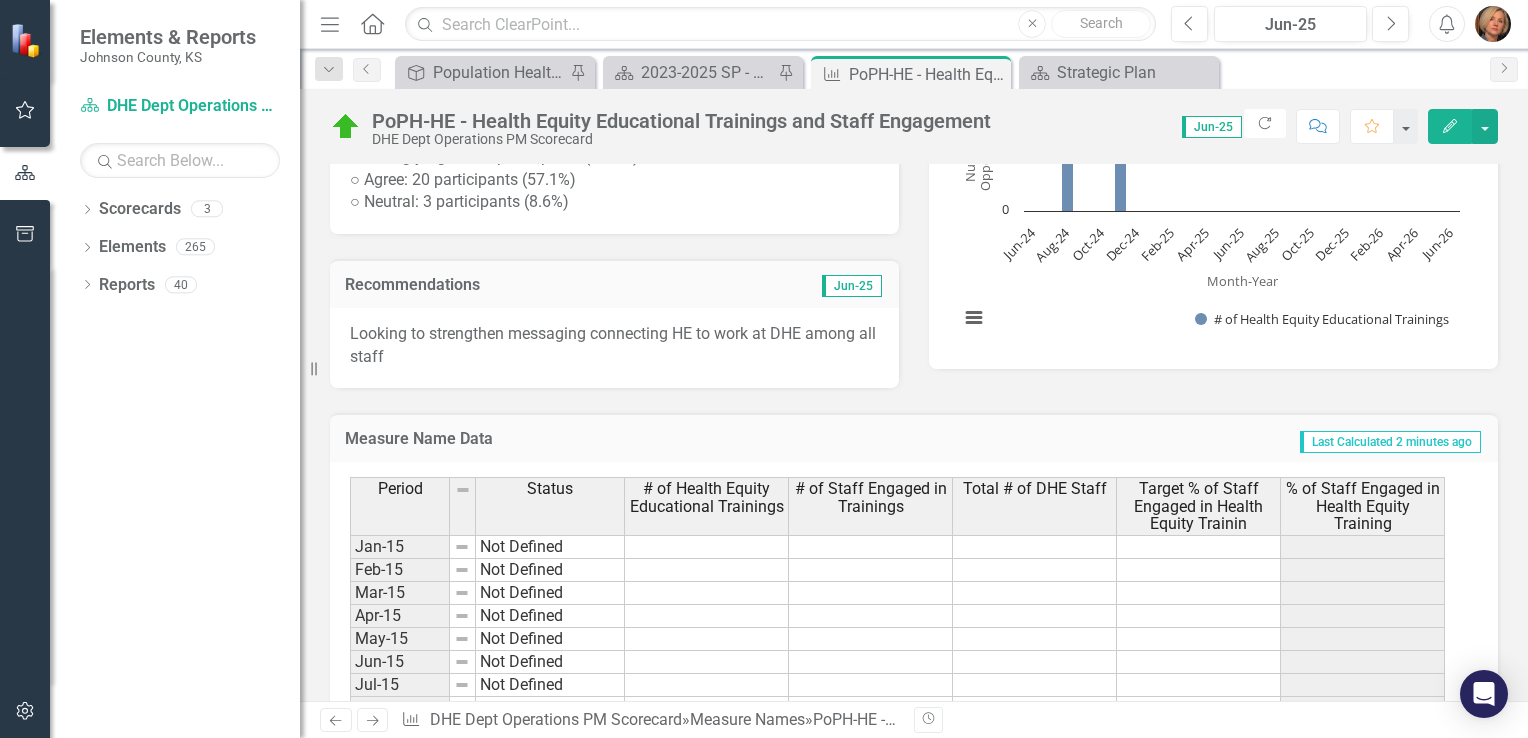 scroll, scrollTop: 804, scrollLeft: 0, axis: vertical 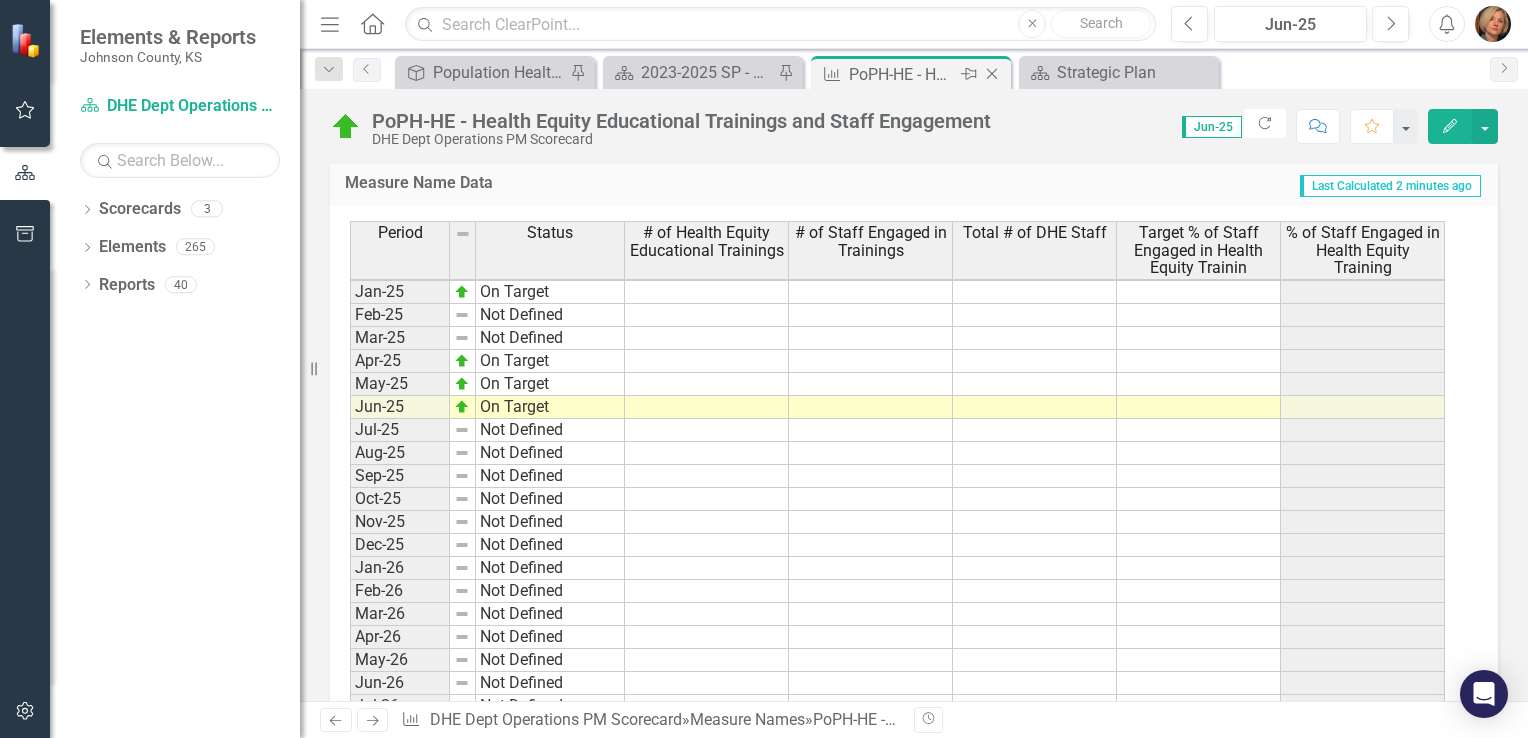 click on "Close" 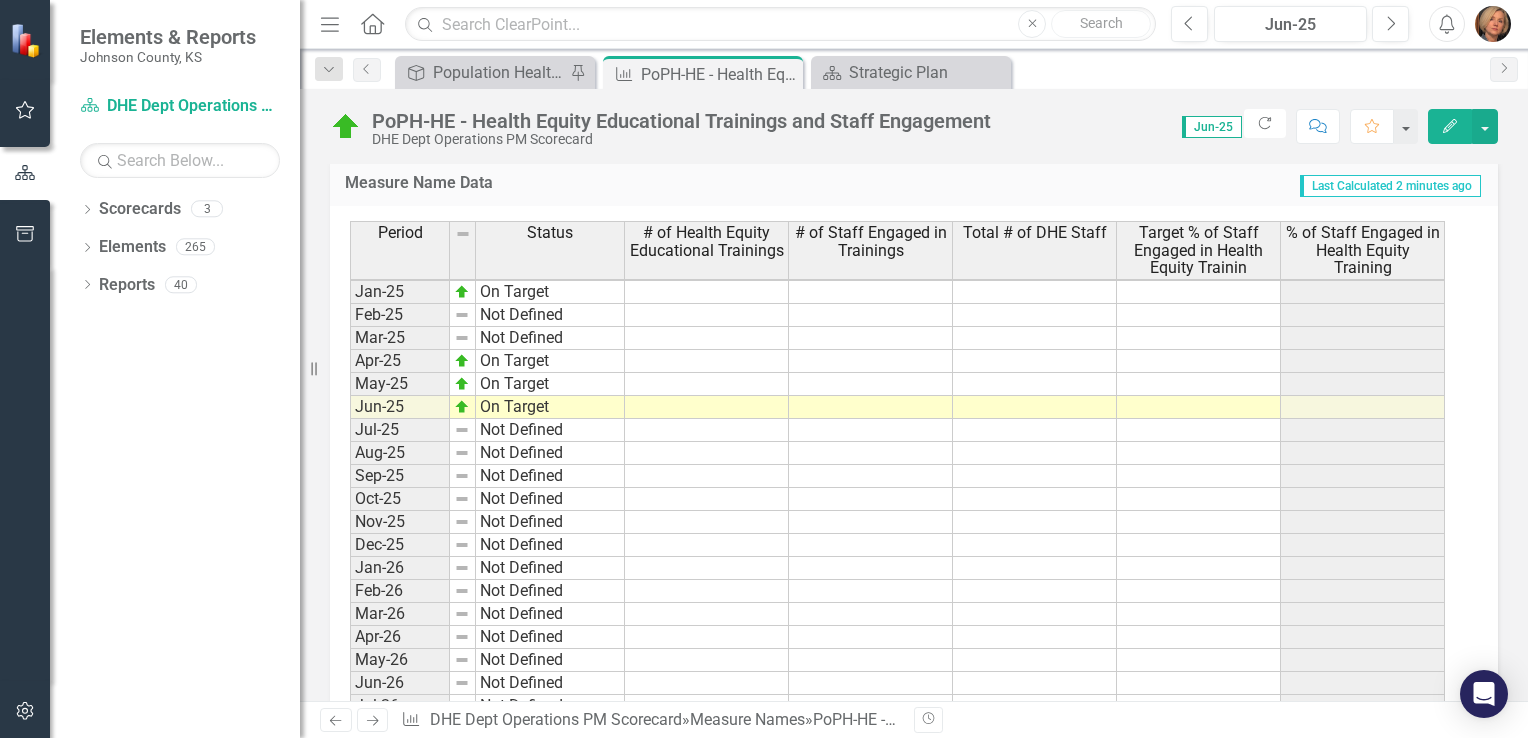 click on "PoPH-HE - Health Equity Educational Trainings and Staff Engagement DHE Dept Operations PM Scorecard  Score: 0.00 Jun-25 Completed  Refresh Comment Favorite Edit" at bounding box center (914, 119) 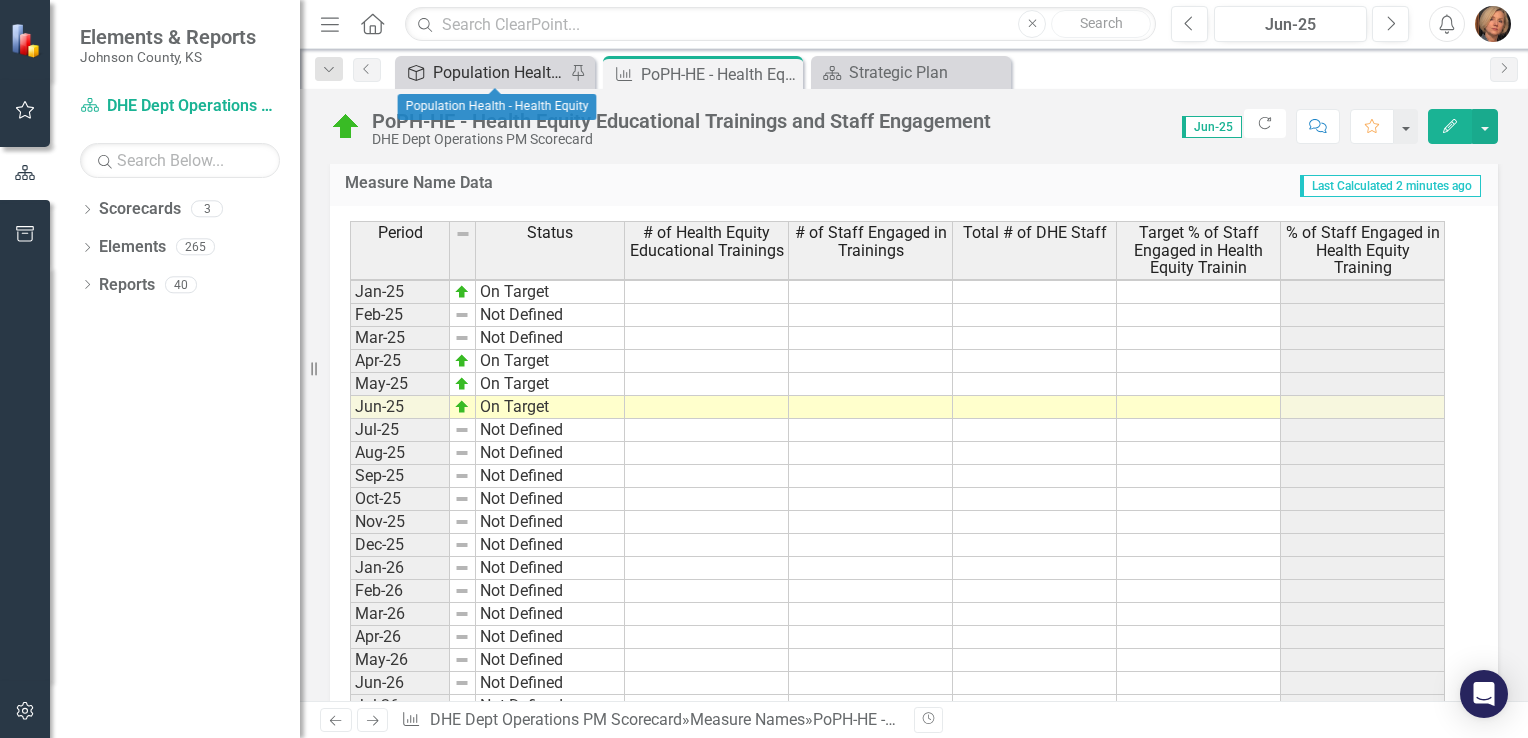 click on "Population Health - Health Equity" at bounding box center (499, 72) 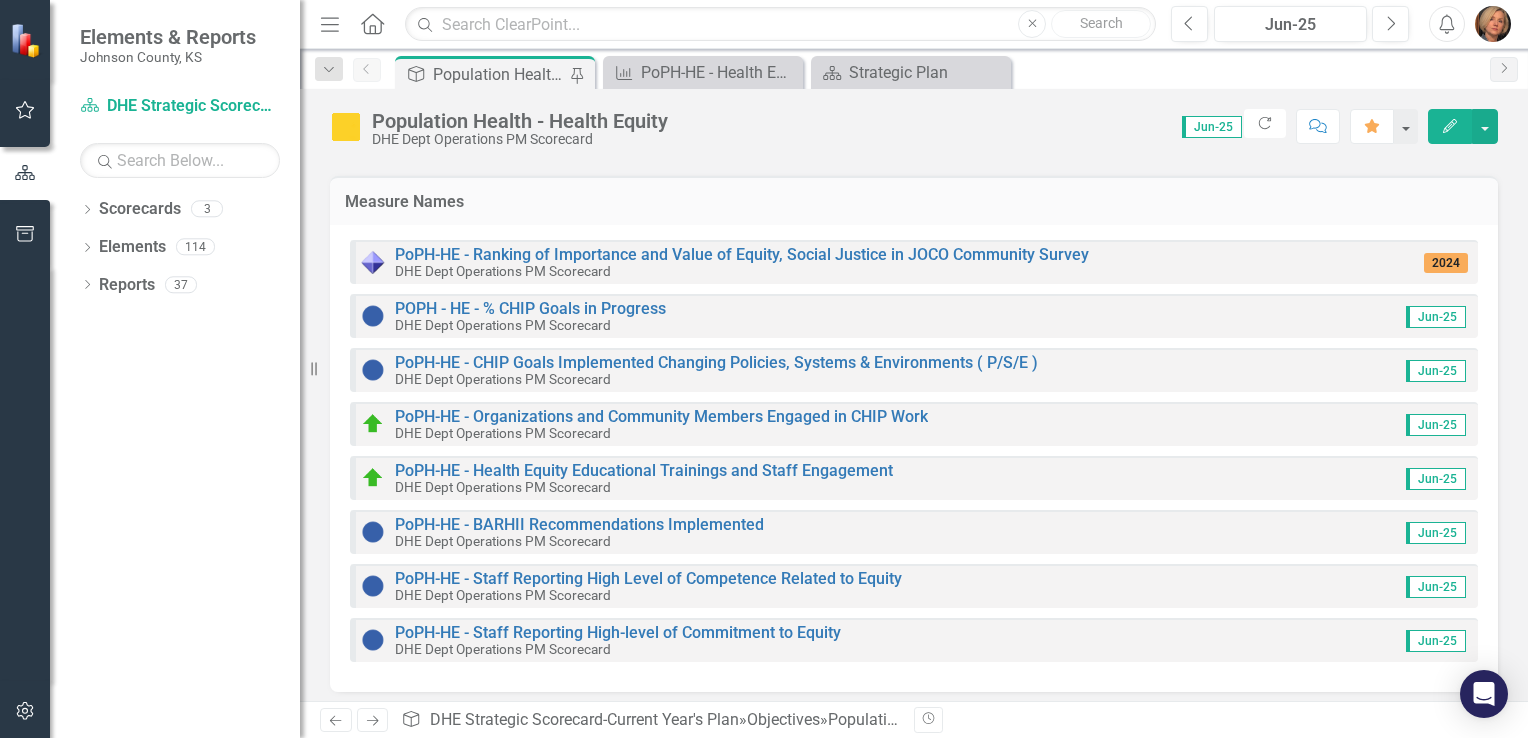 scroll, scrollTop: 262, scrollLeft: 0, axis: vertical 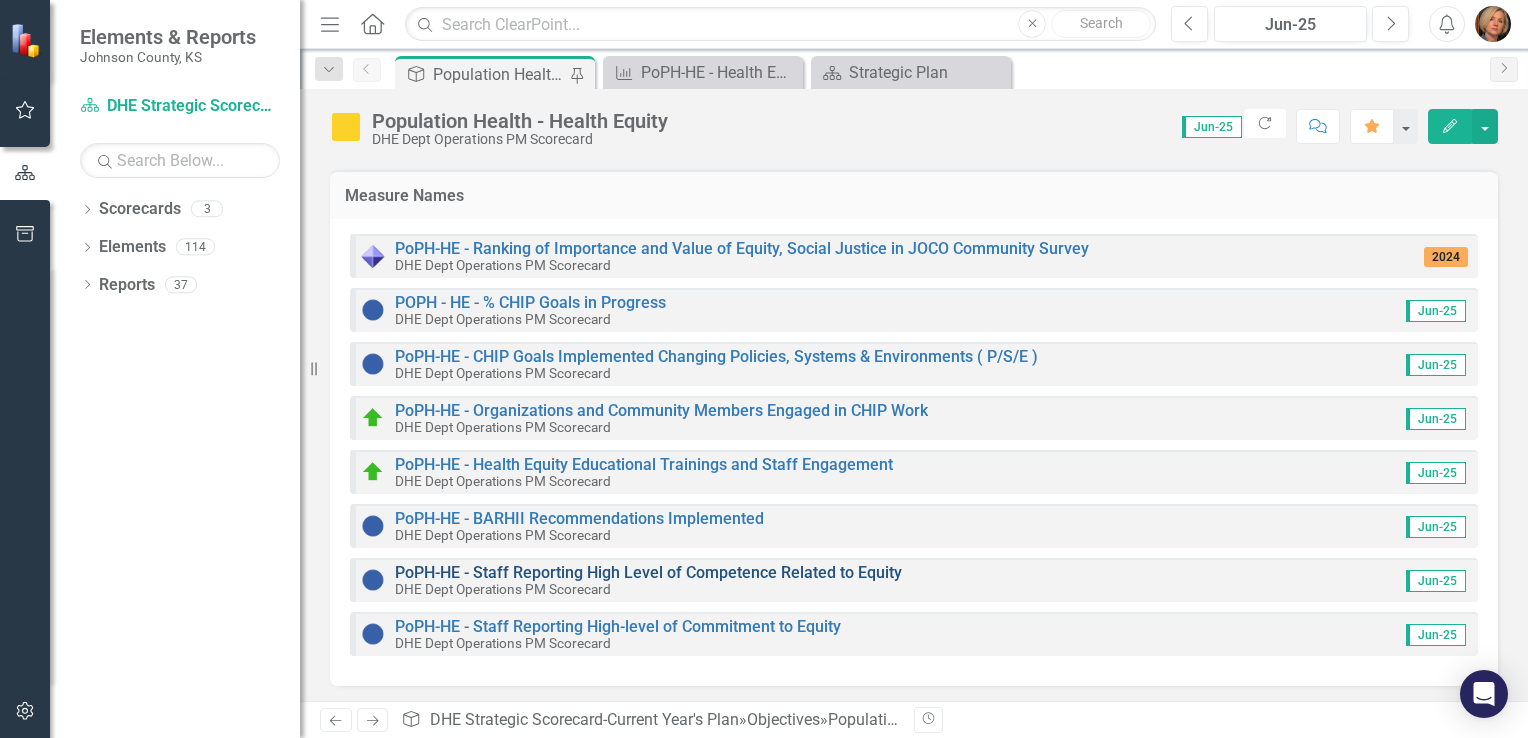 click on "PoPH-HE - Staff Reporting High Level of Competence Related to Equity" at bounding box center (648, 572) 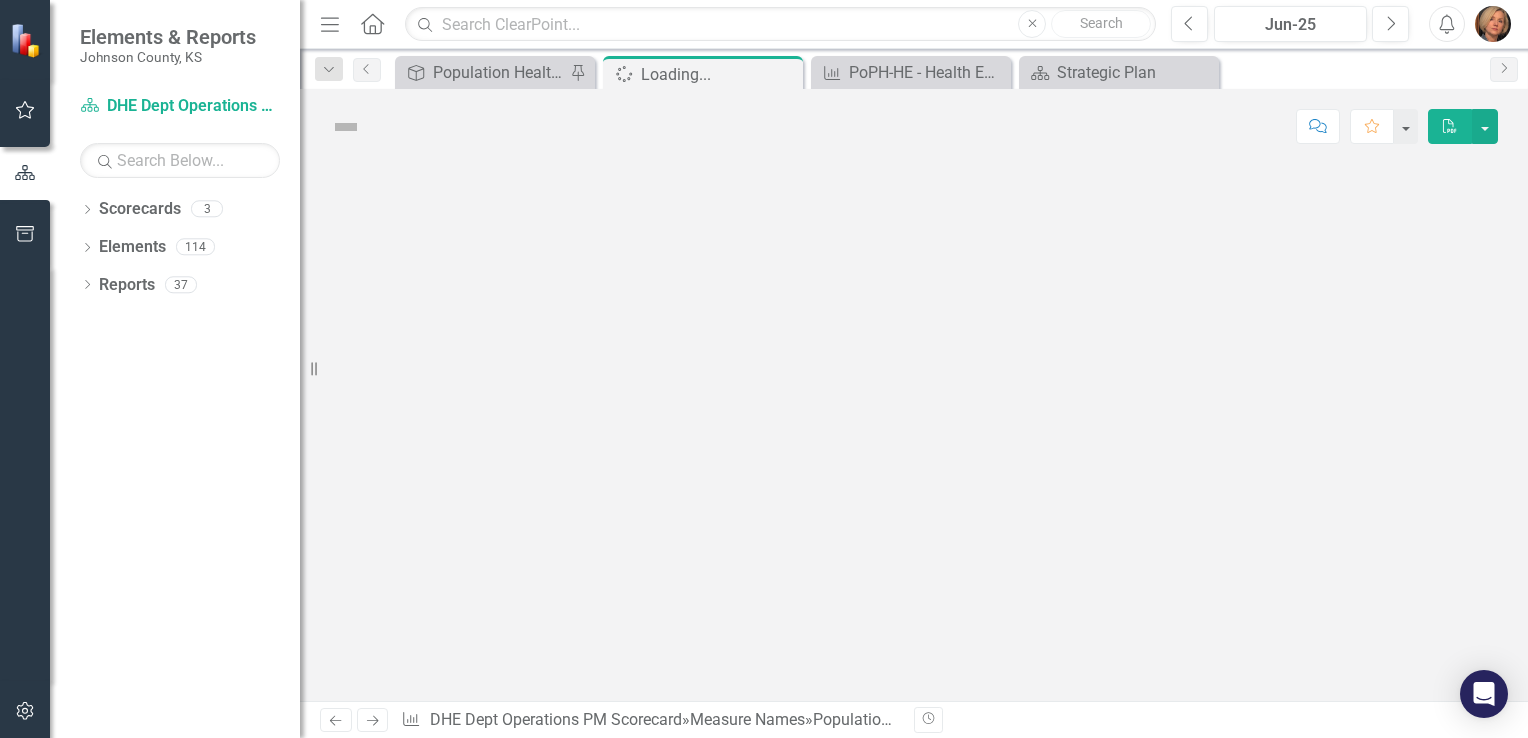 click at bounding box center [914, 432] 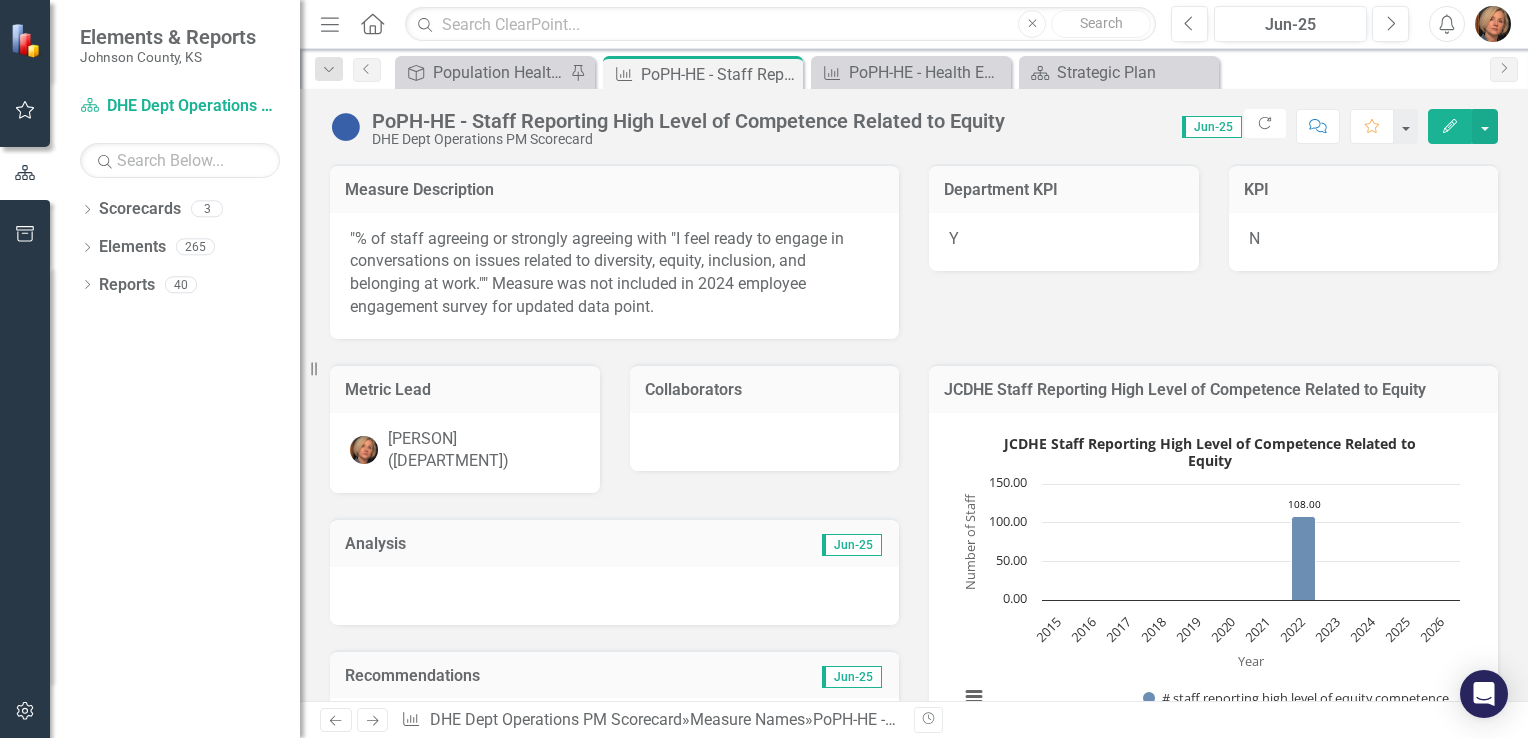 scroll, scrollTop: 117, scrollLeft: 0, axis: vertical 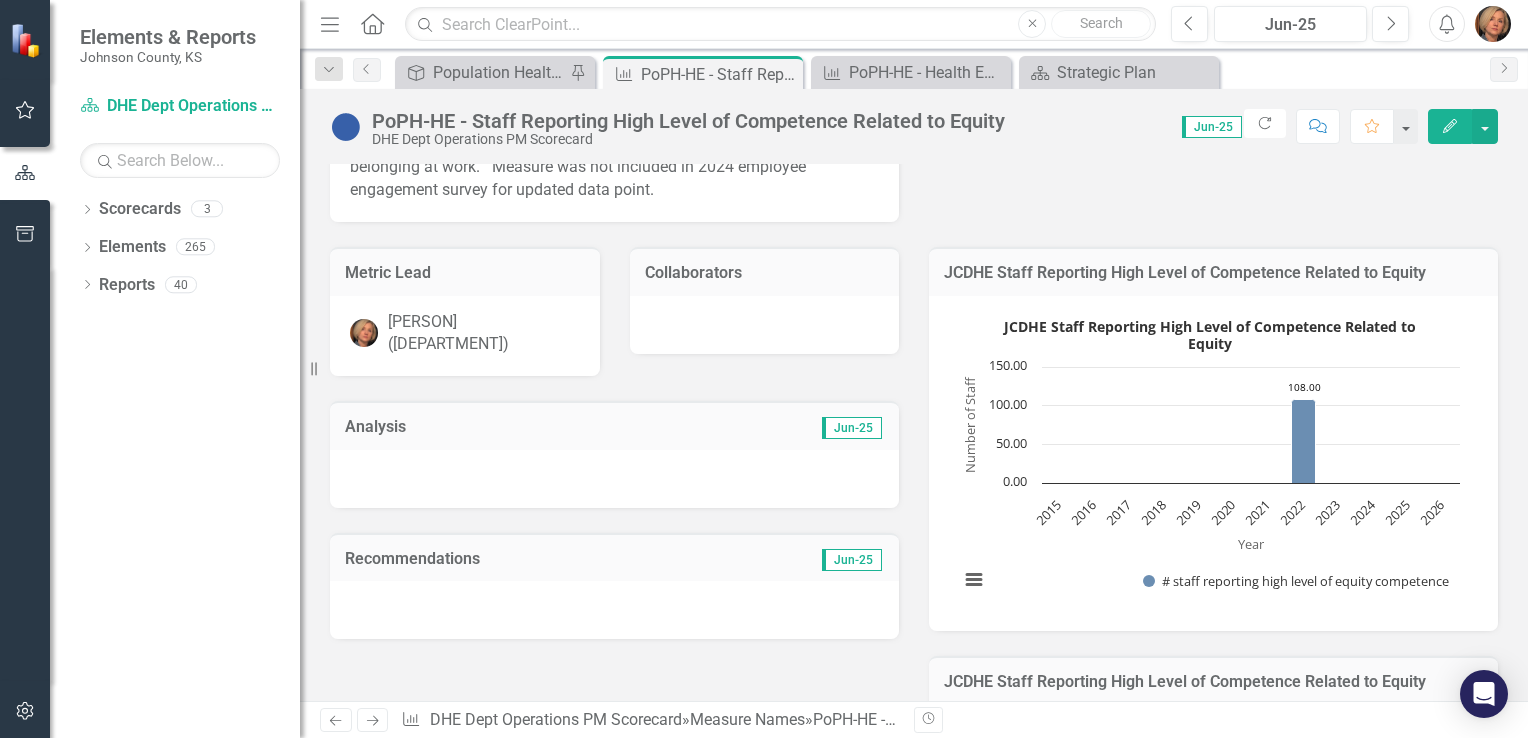 click on "Jun-25" at bounding box center [748, 429] 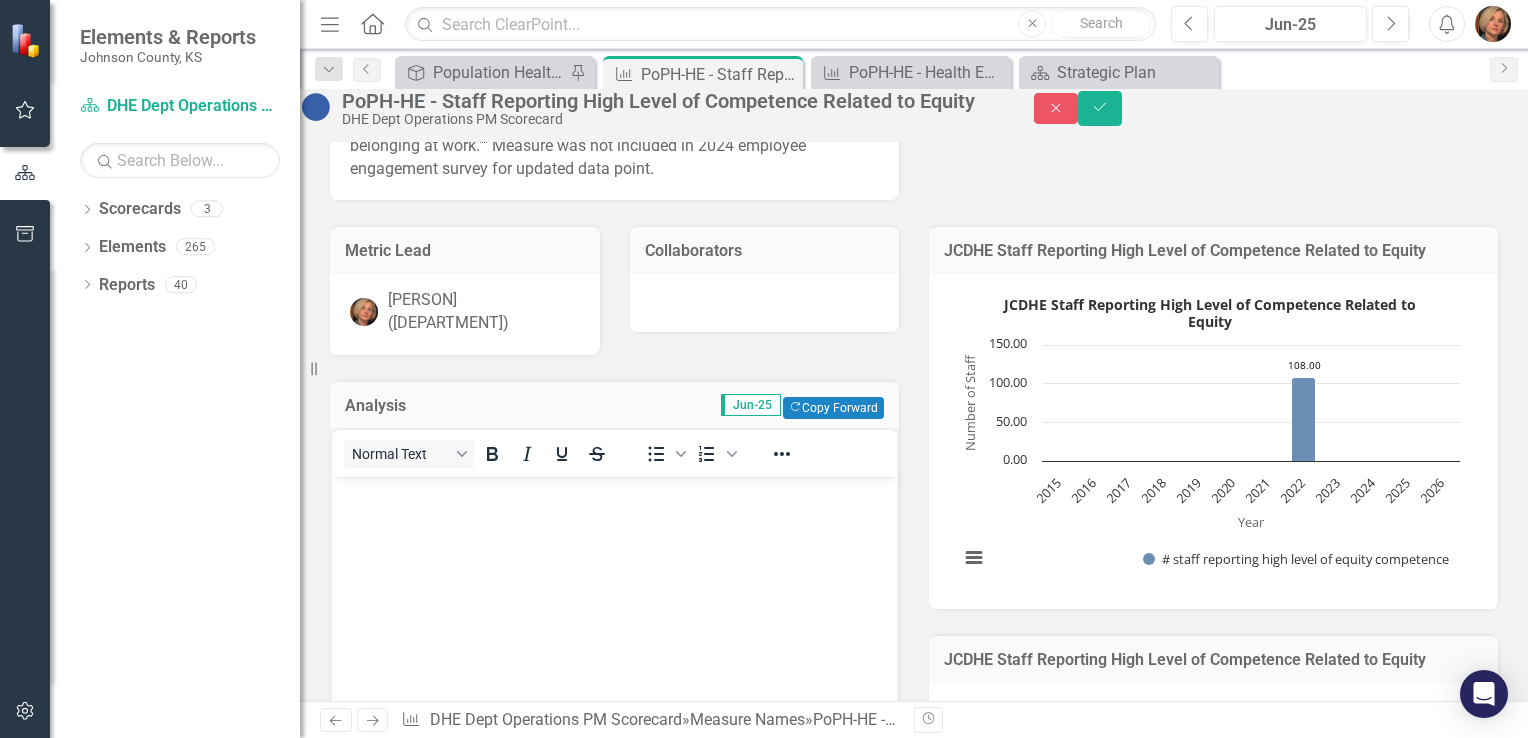 scroll, scrollTop: 0, scrollLeft: 0, axis: both 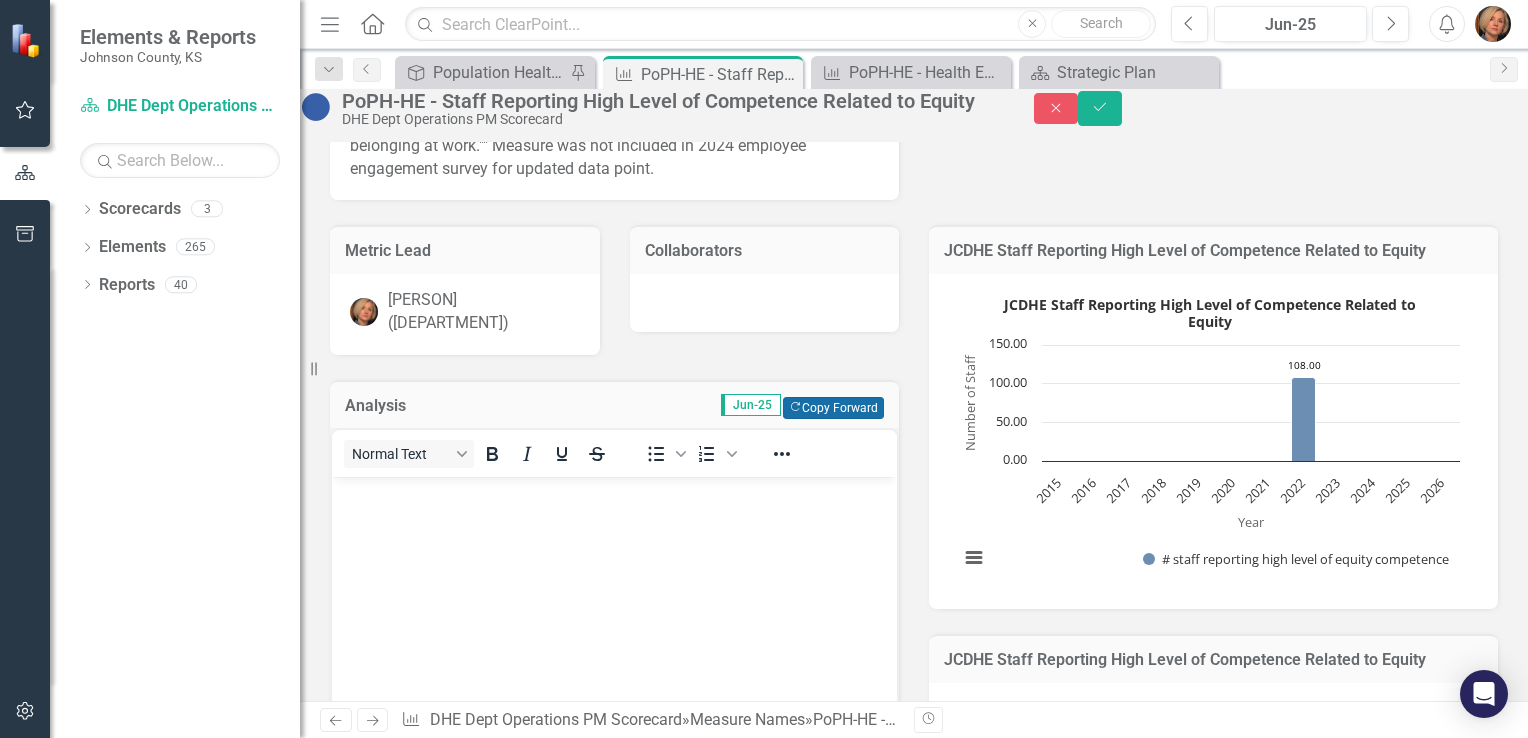 click on "Copy Forward  Copy Forward" at bounding box center [833, 408] 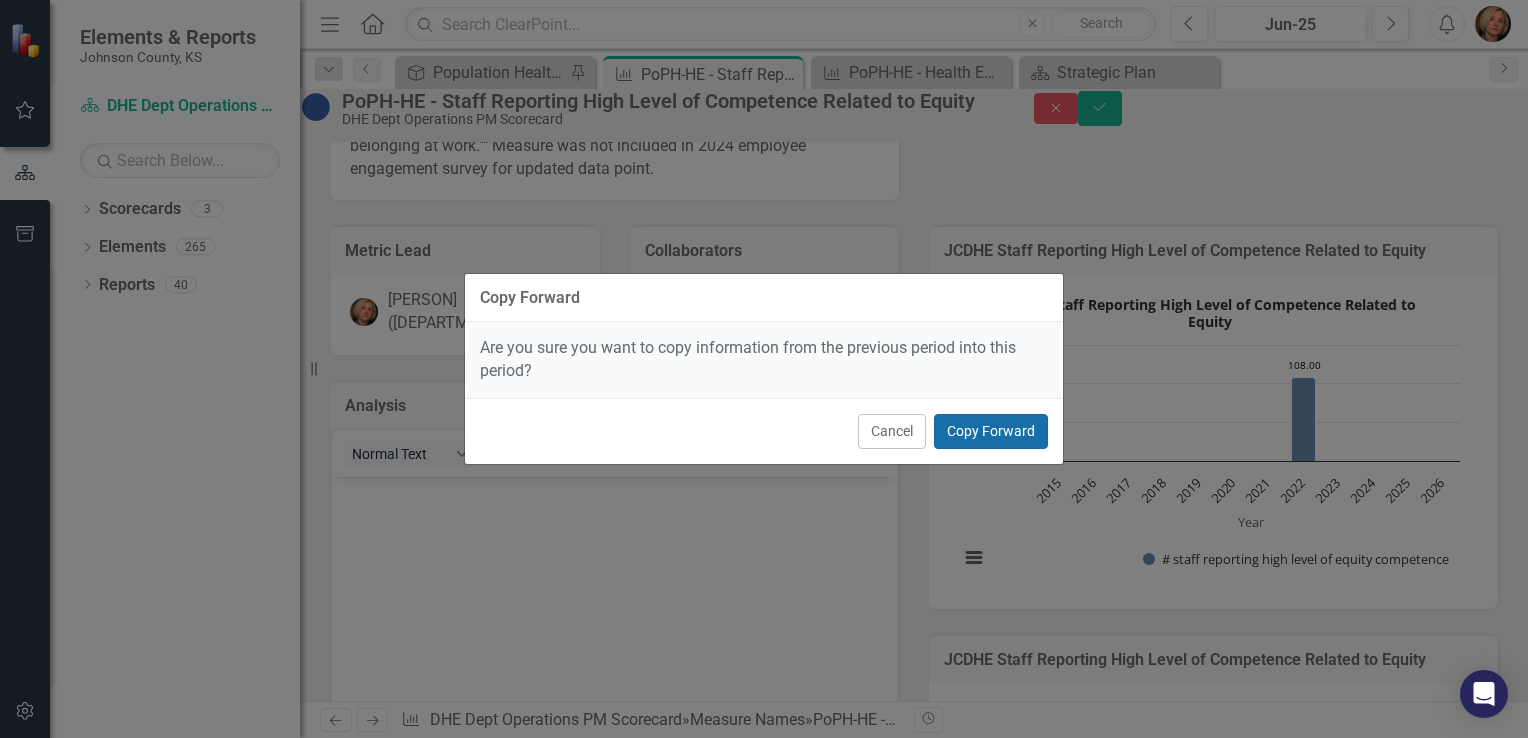 click on "Copy Forward" at bounding box center [991, 431] 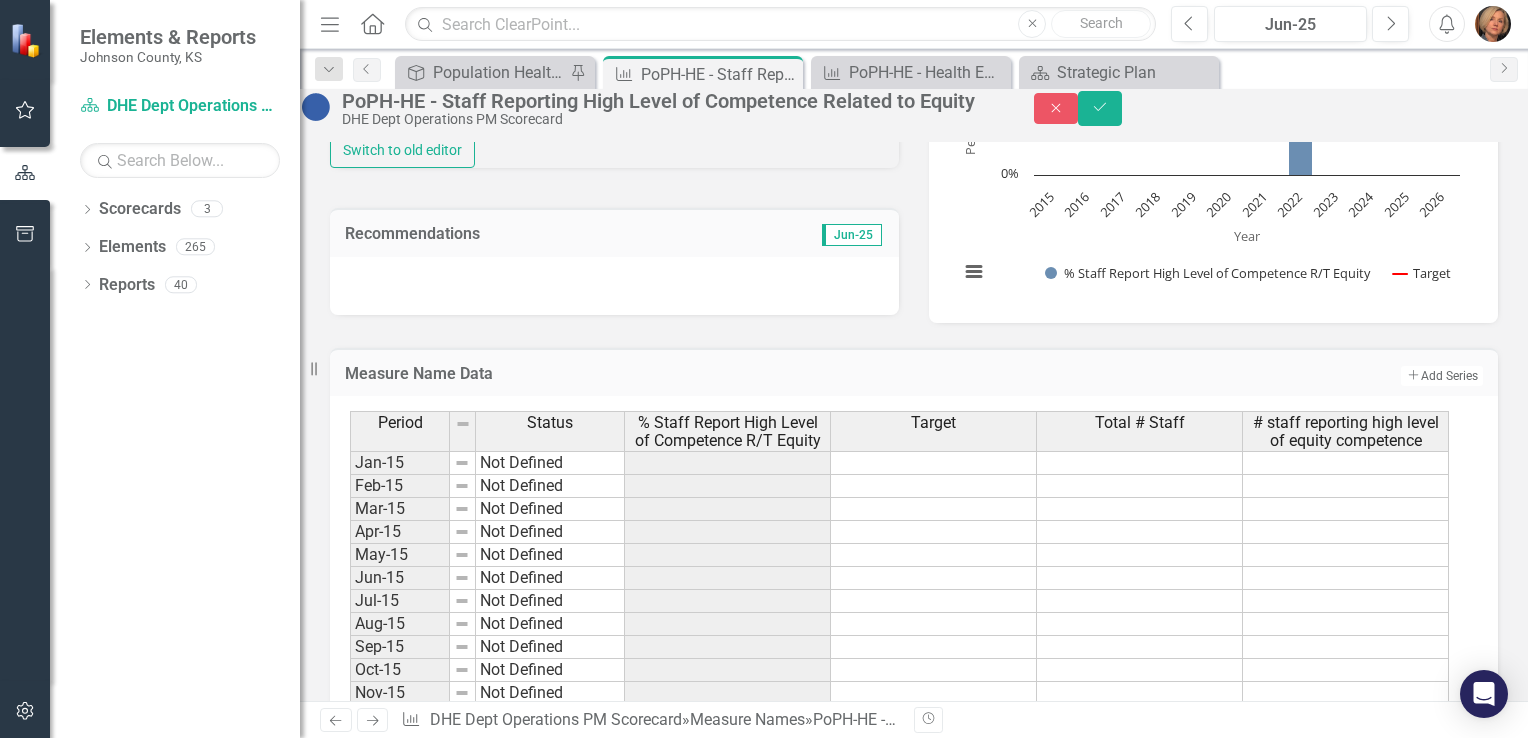 scroll, scrollTop: 813, scrollLeft: 0, axis: vertical 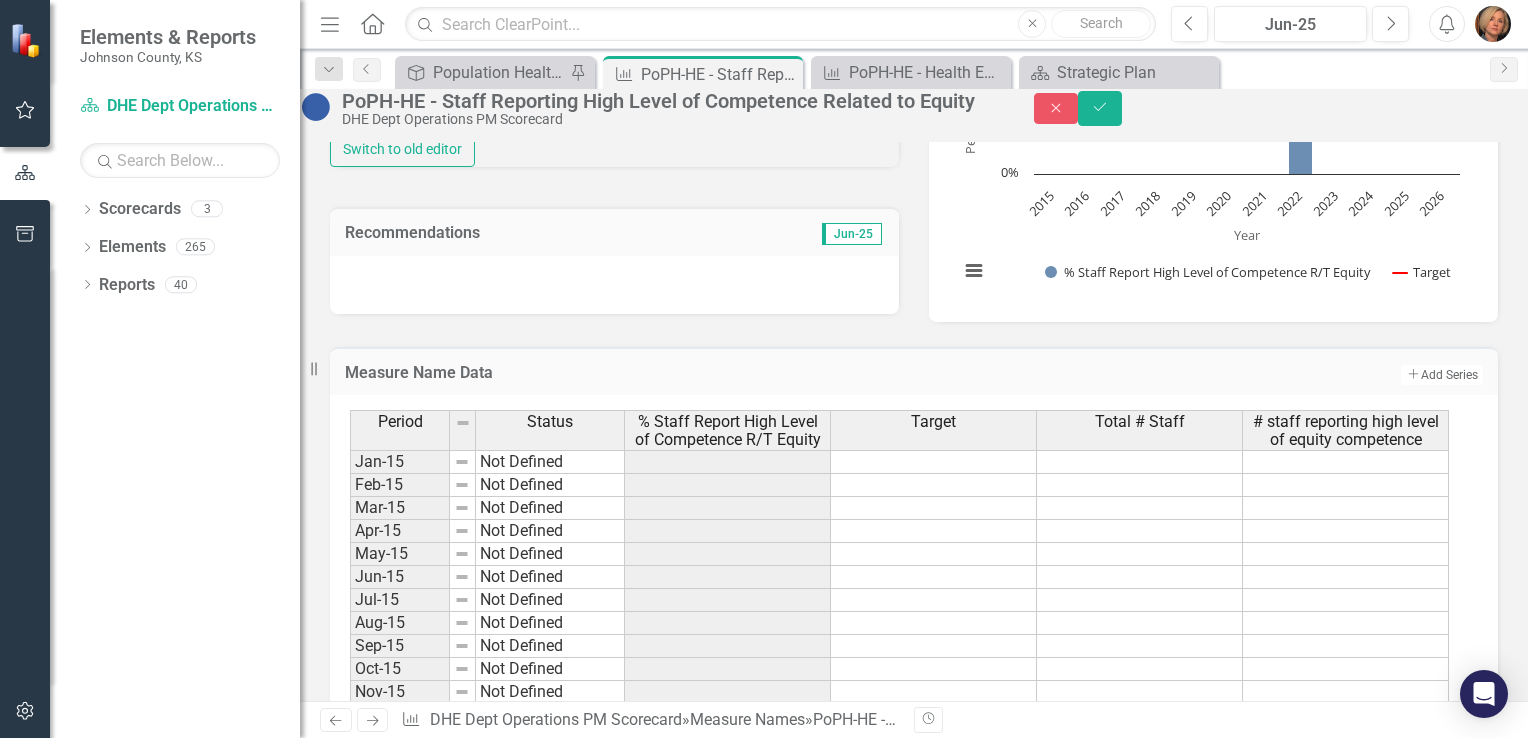 click at bounding box center [614, 285] 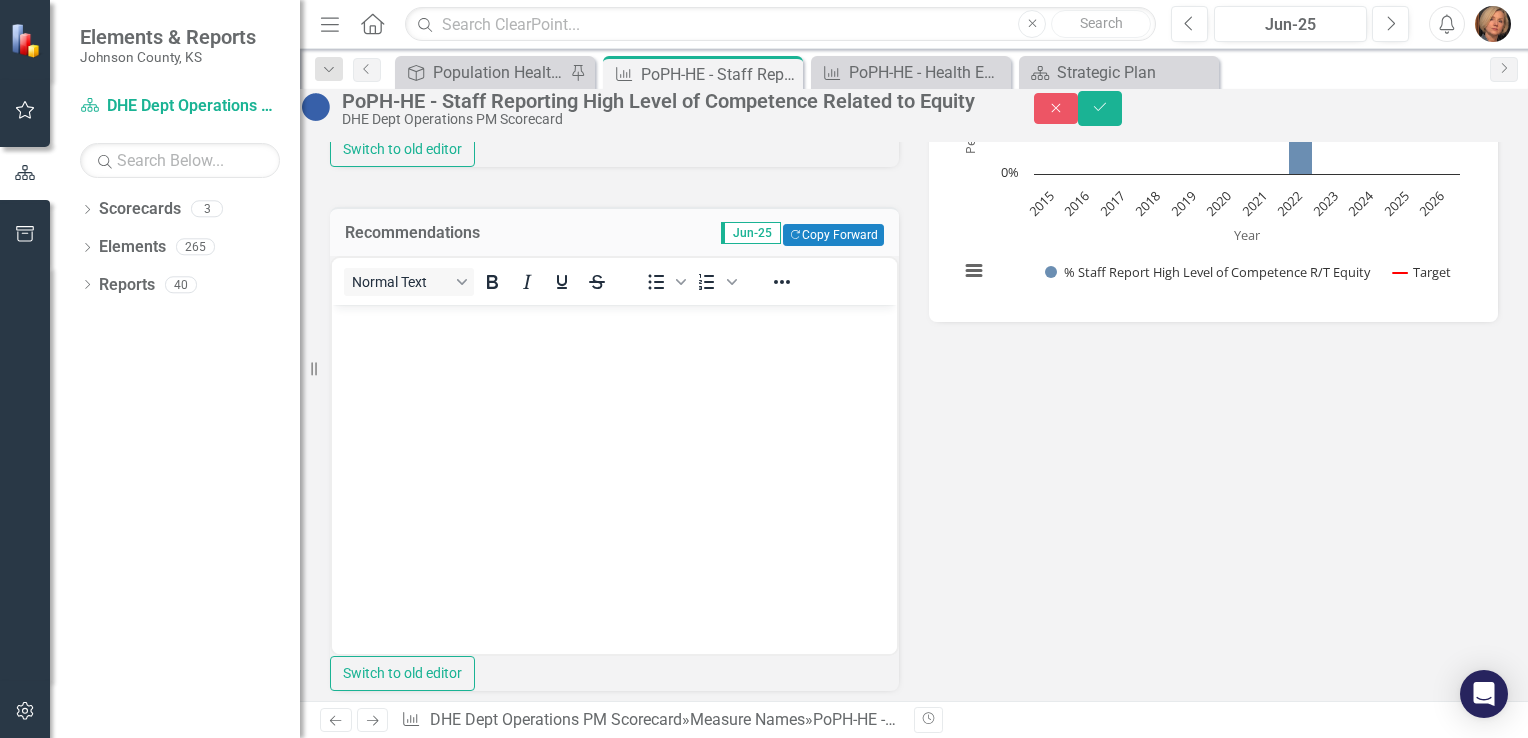 scroll, scrollTop: 0, scrollLeft: 0, axis: both 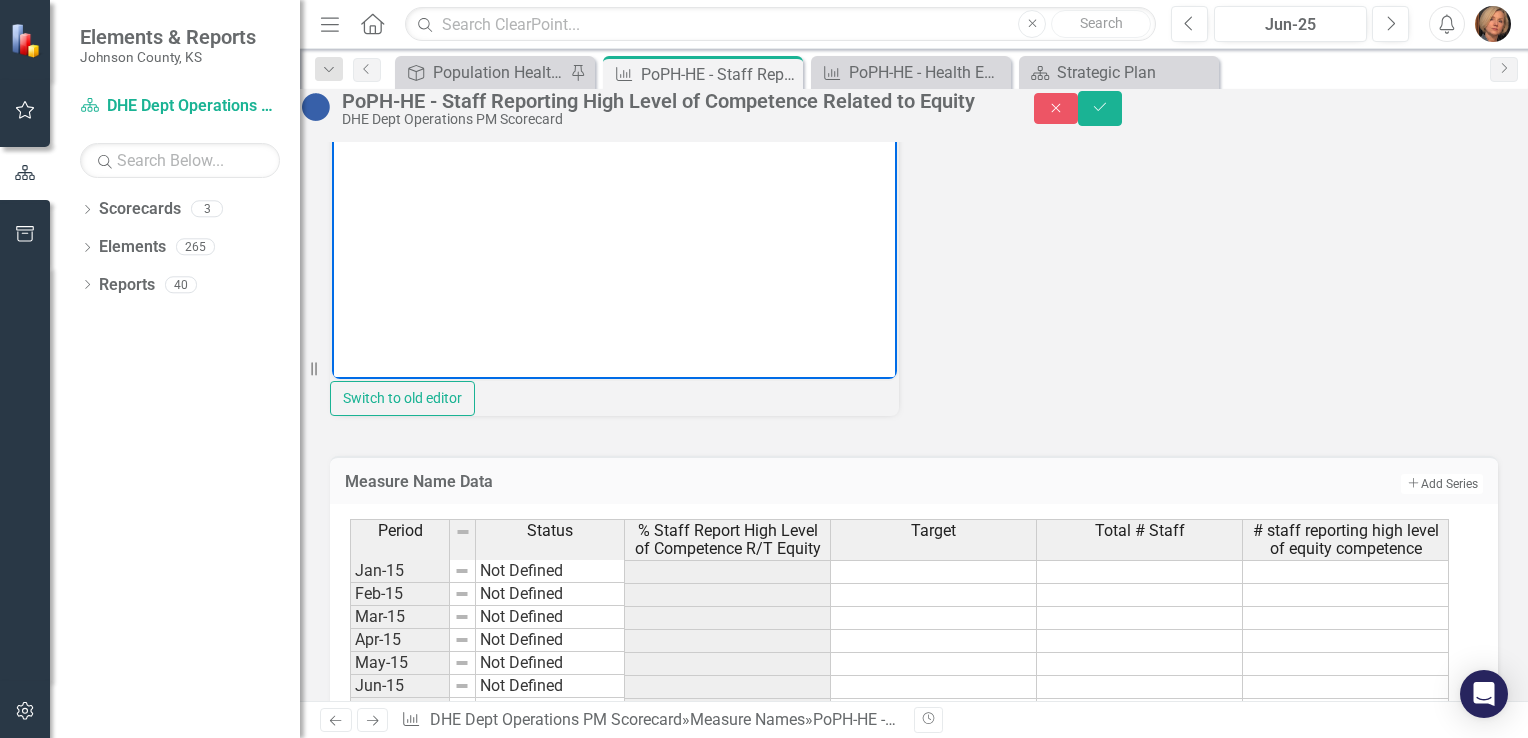 click at bounding box center [614, 179] 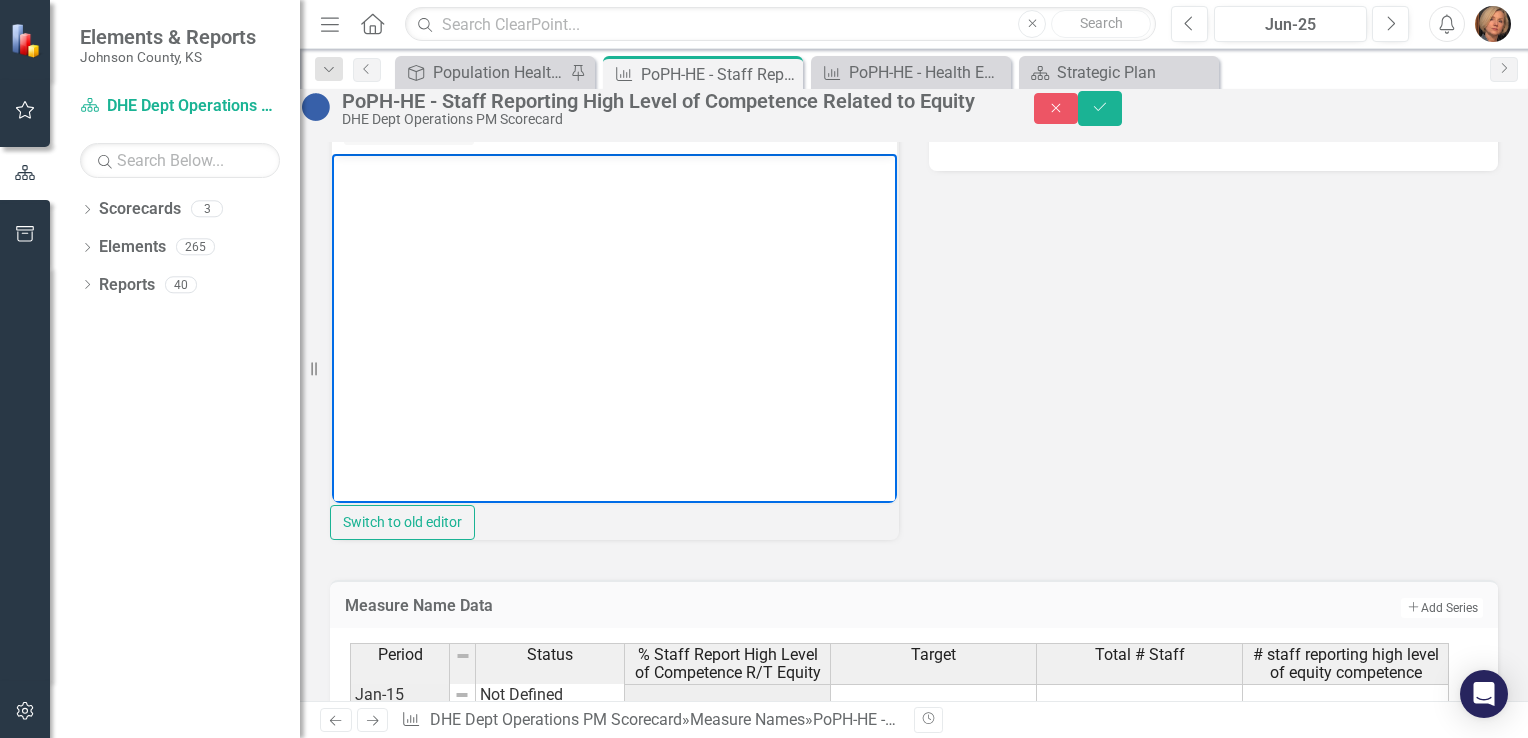 scroll, scrollTop: 956, scrollLeft: 0, axis: vertical 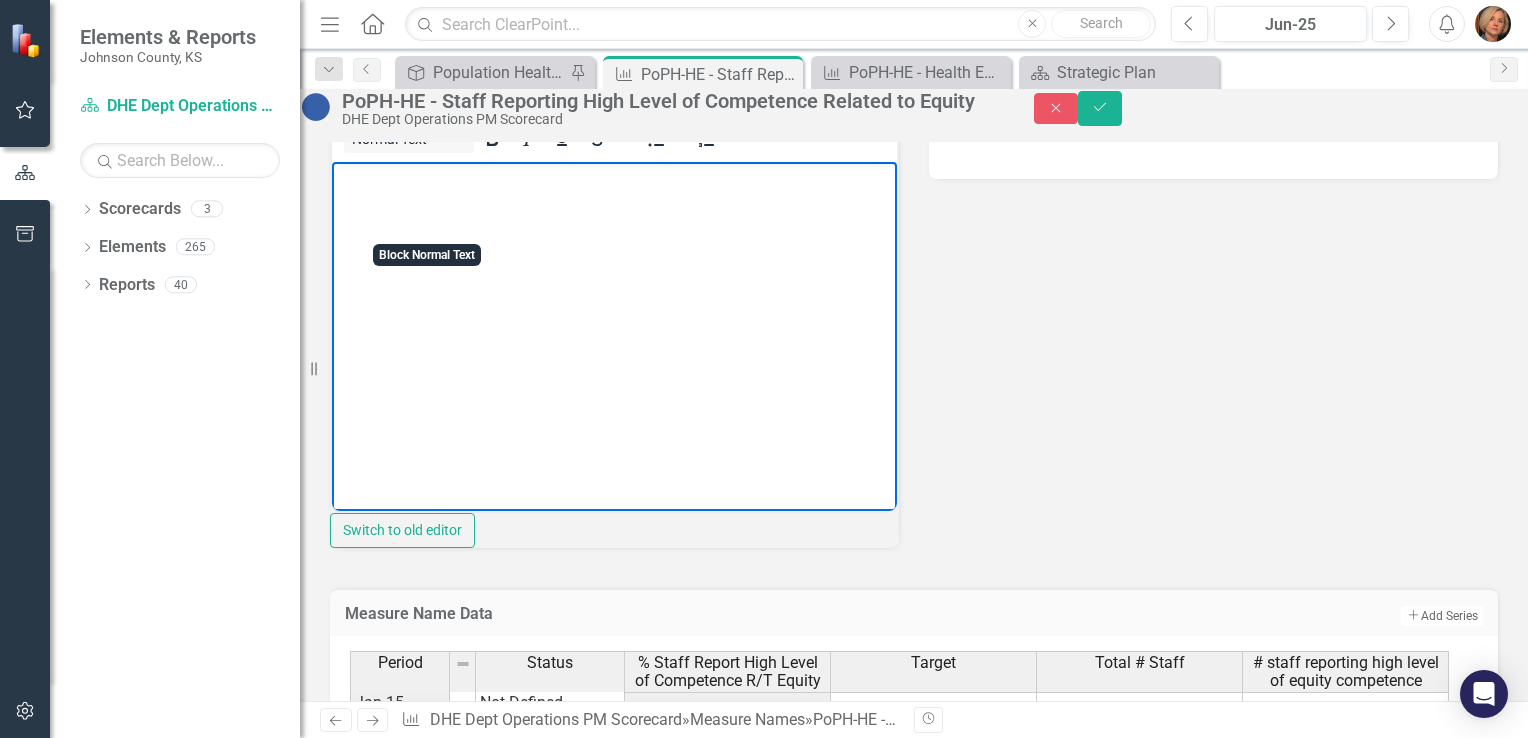 type 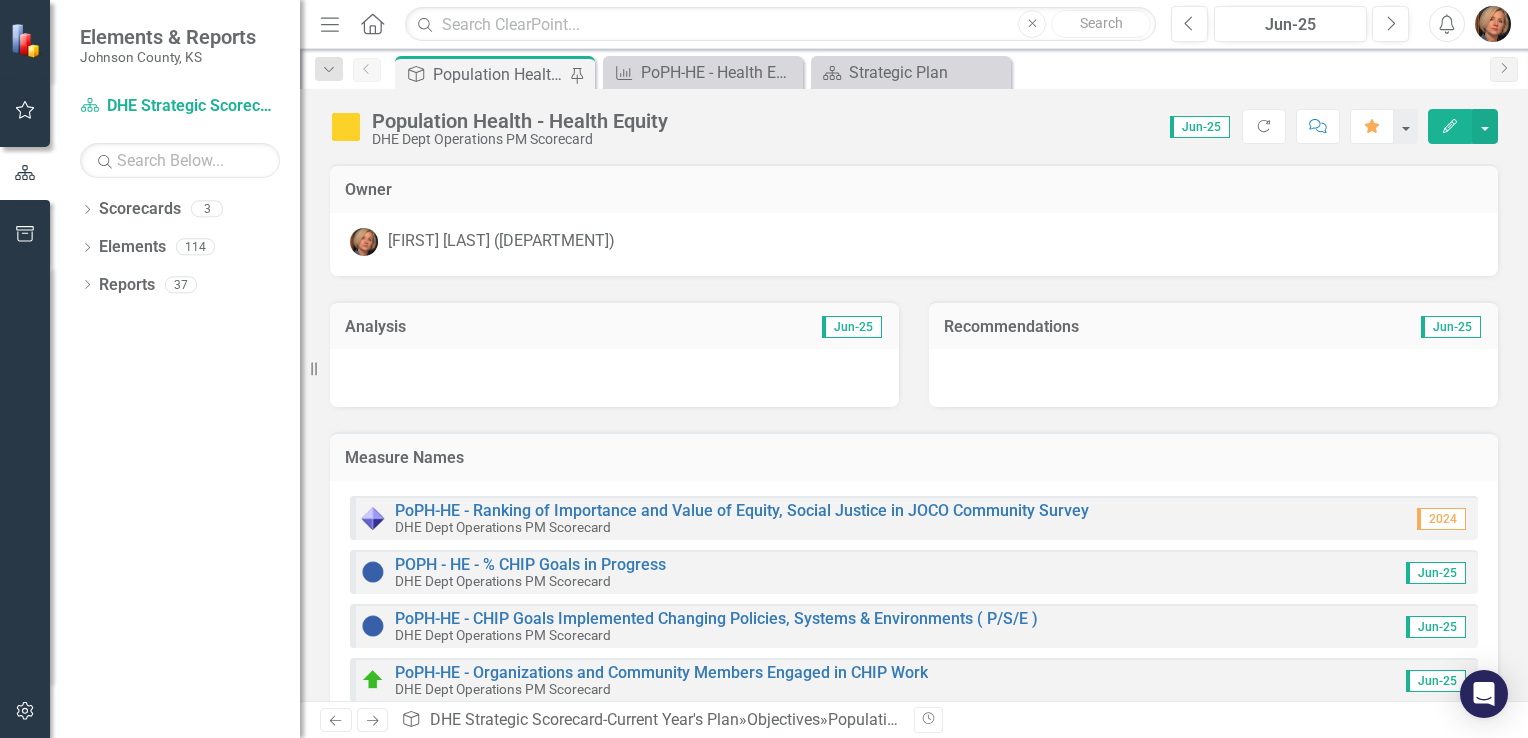 scroll, scrollTop: 0, scrollLeft: 0, axis: both 